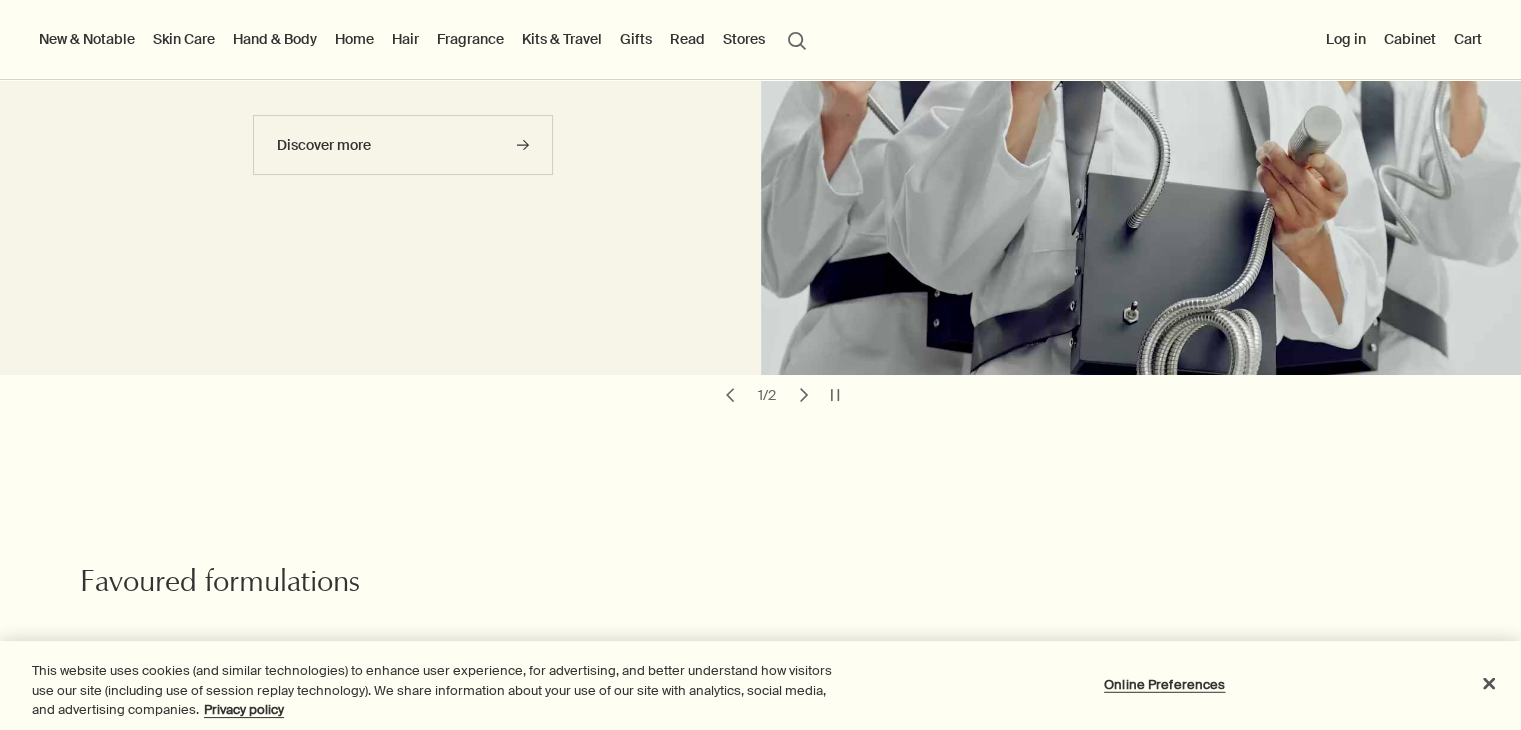 scroll, scrollTop: 0, scrollLeft: 0, axis: both 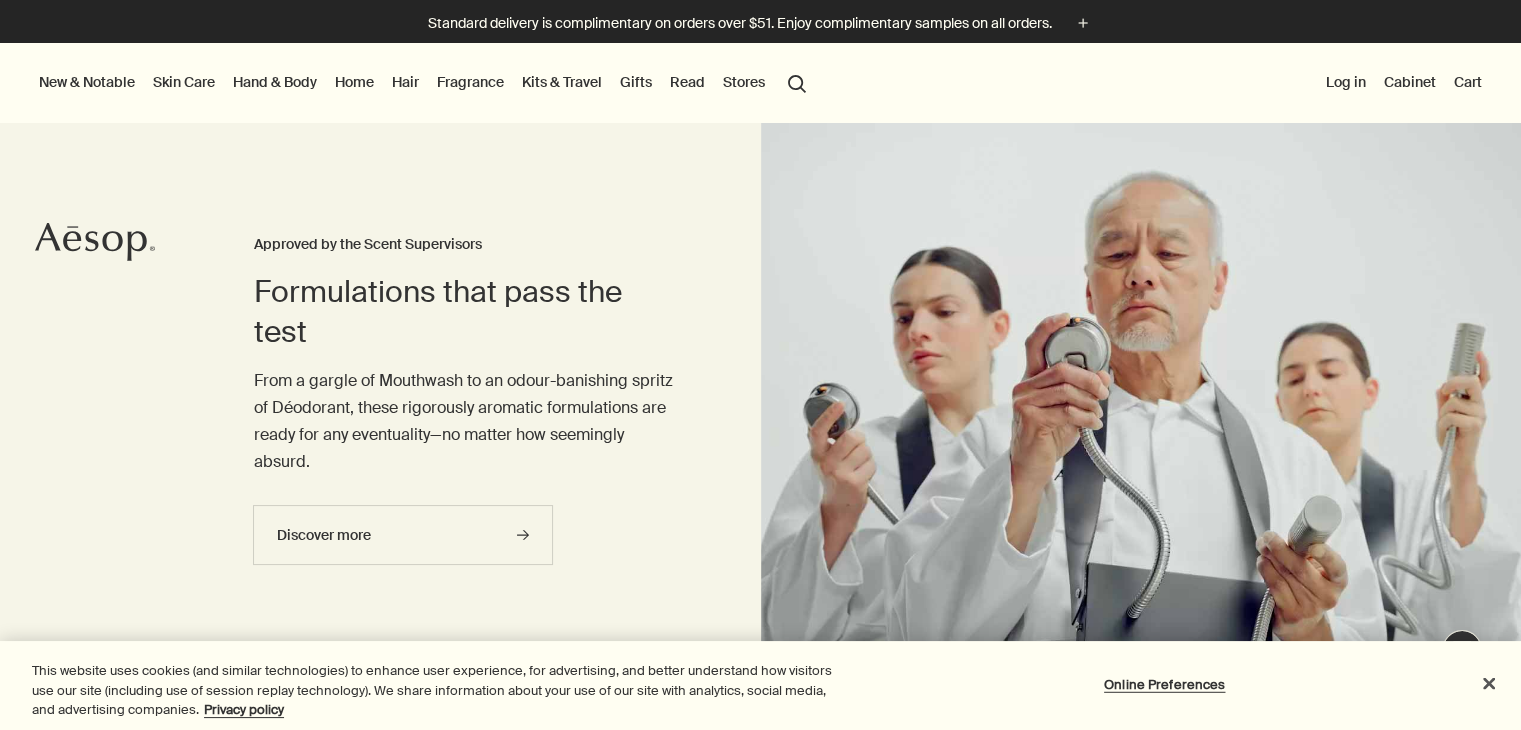 click on "Skin Care" at bounding box center [184, 82] 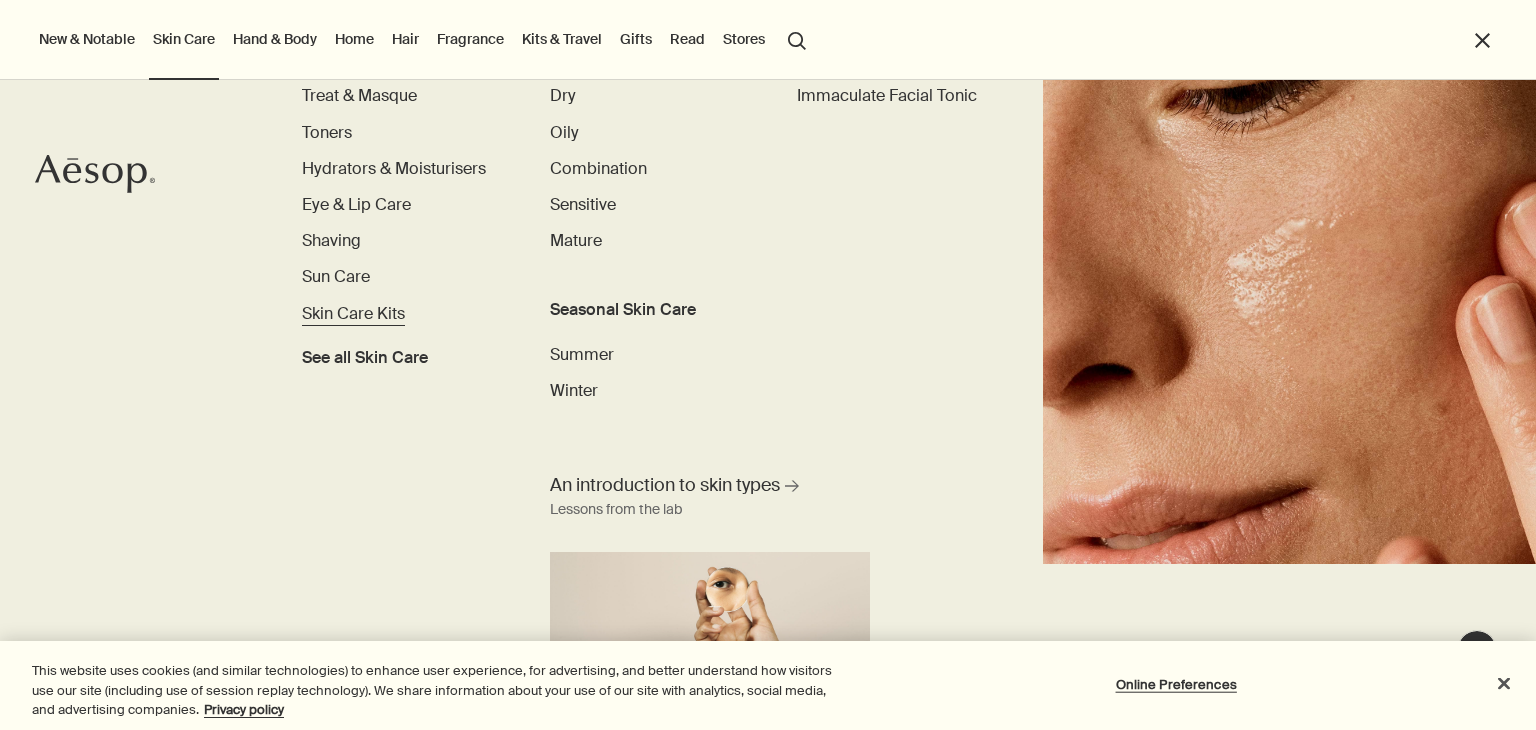 scroll, scrollTop: 58, scrollLeft: 0, axis: vertical 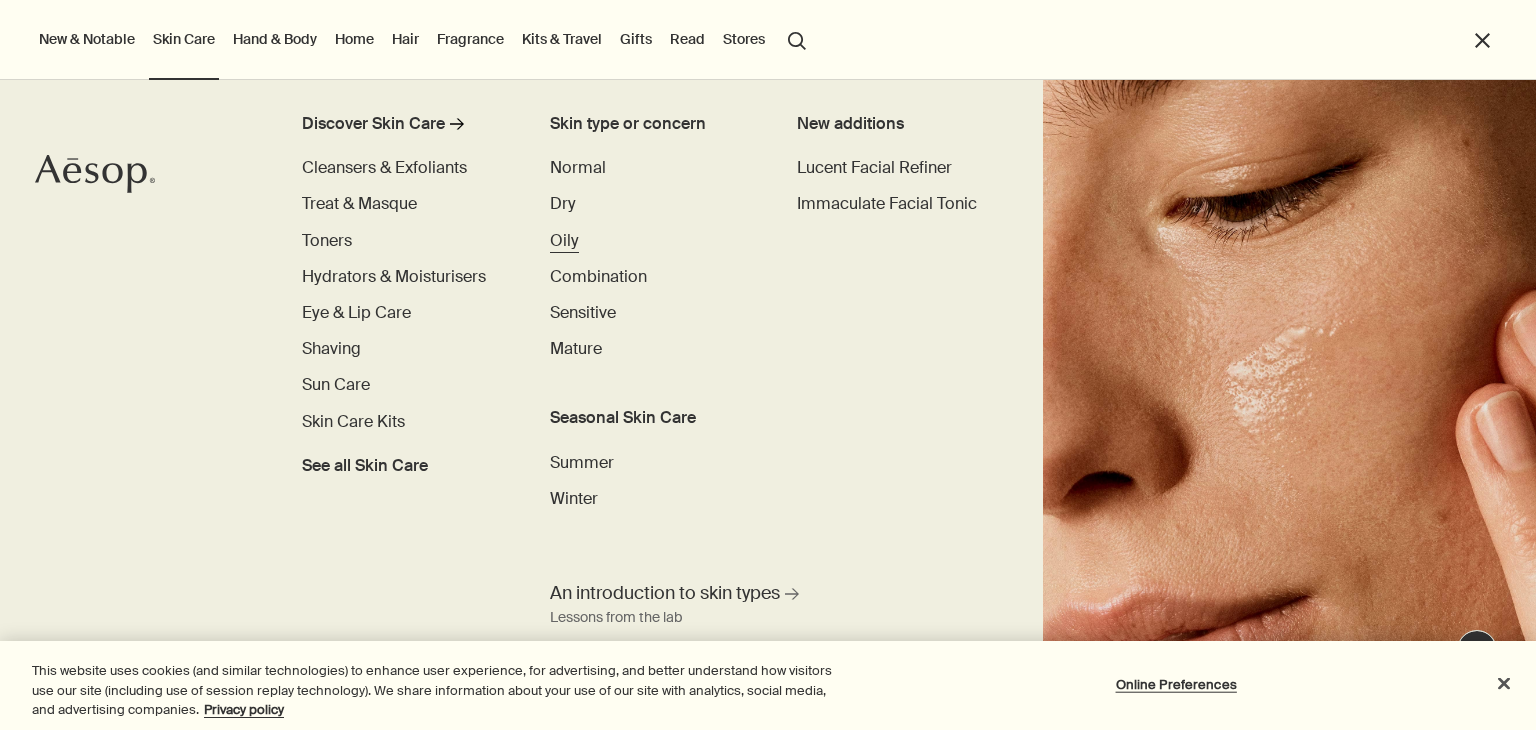 click on "Oily" at bounding box center [564, 240] 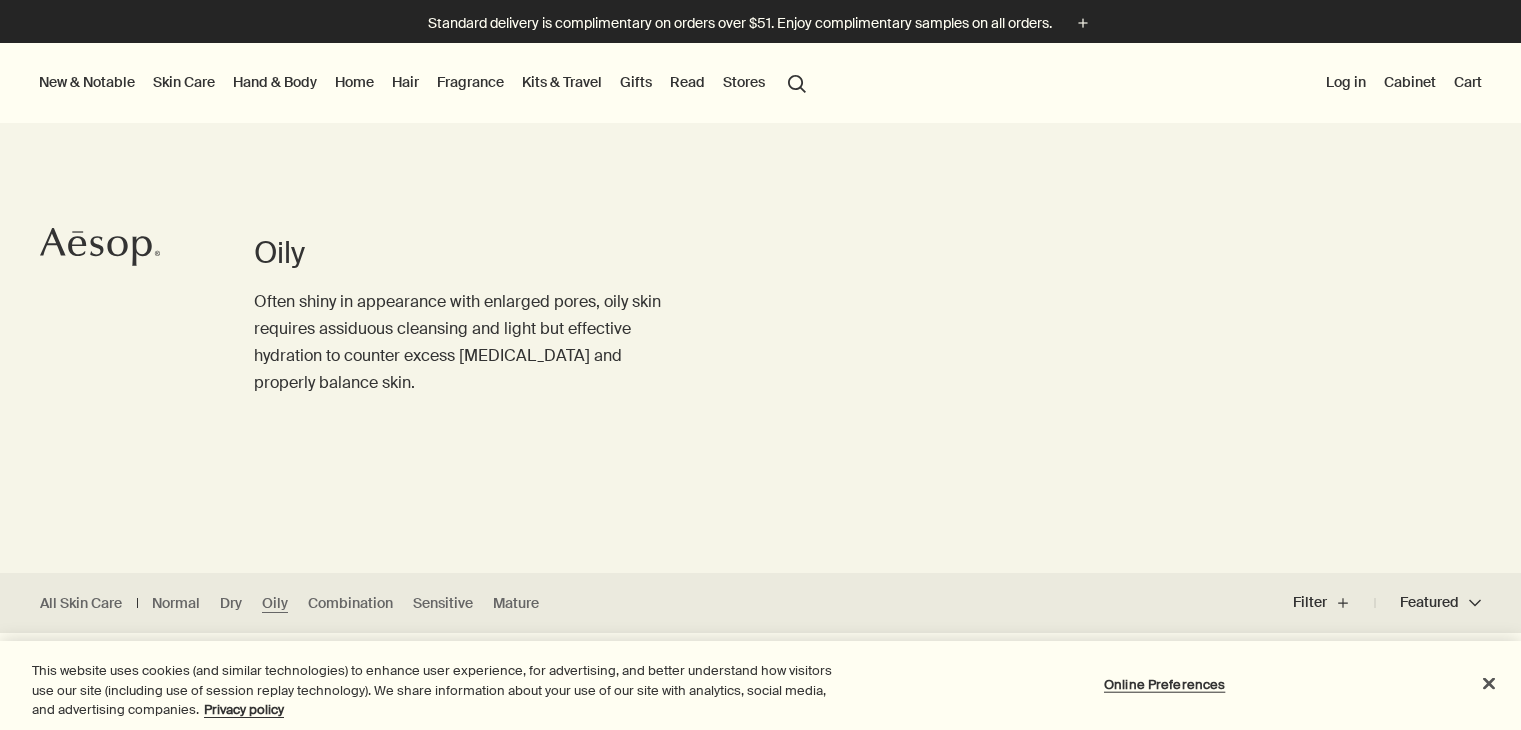 scroll, scrollTop: 0, scrollLeft: 0, axis: both 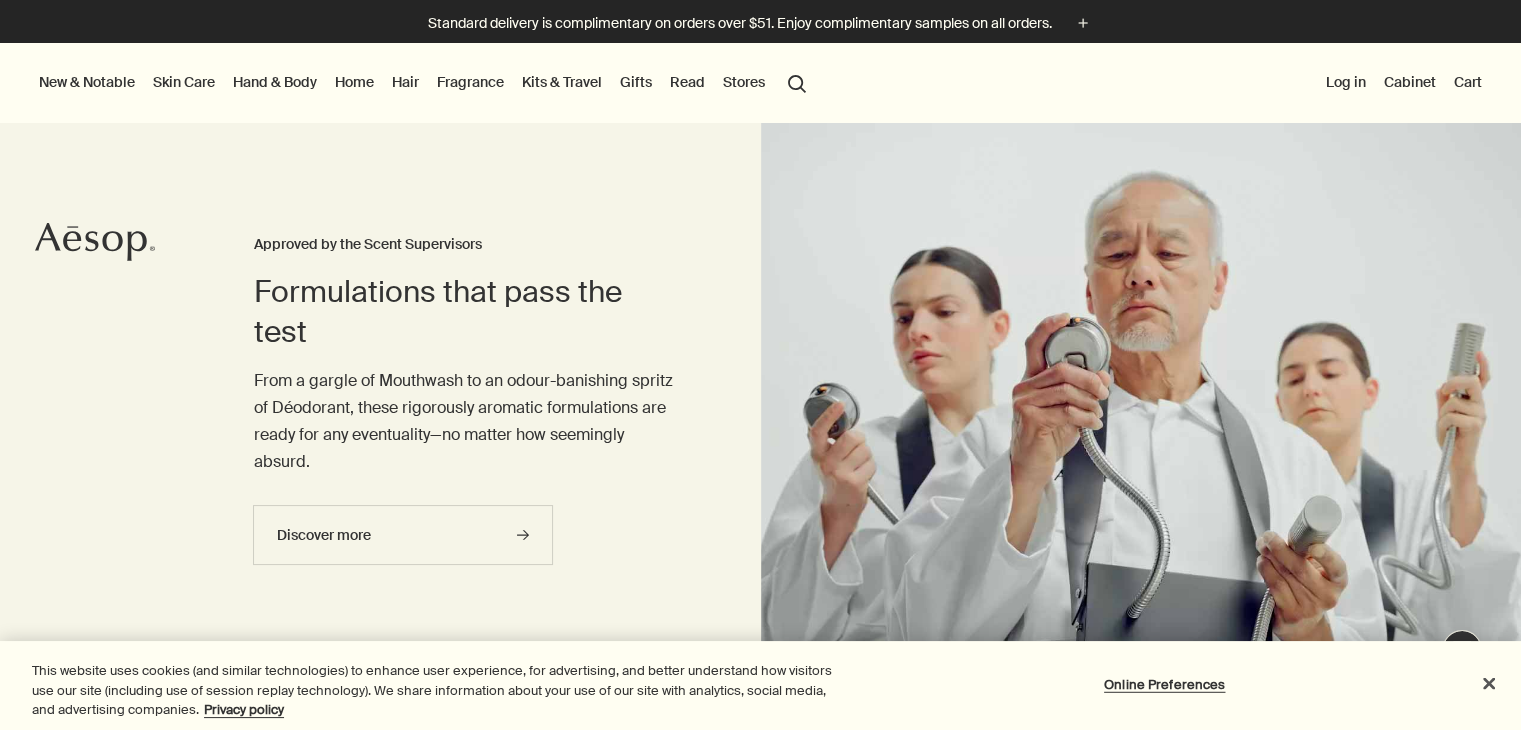 click on "Skin Care" at bounding box center (184, 82) 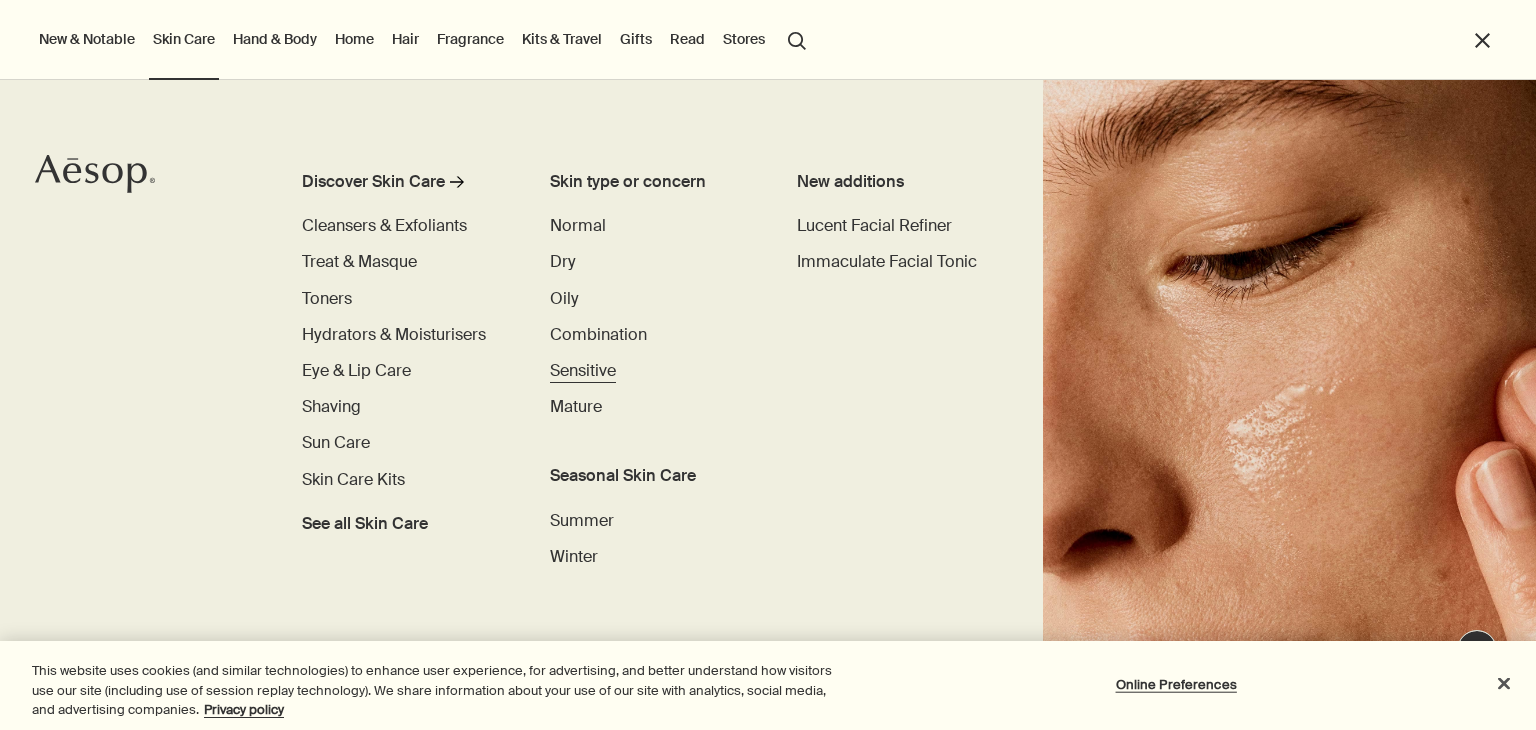 click on "Sensitive" at bounding box center [583, 370] 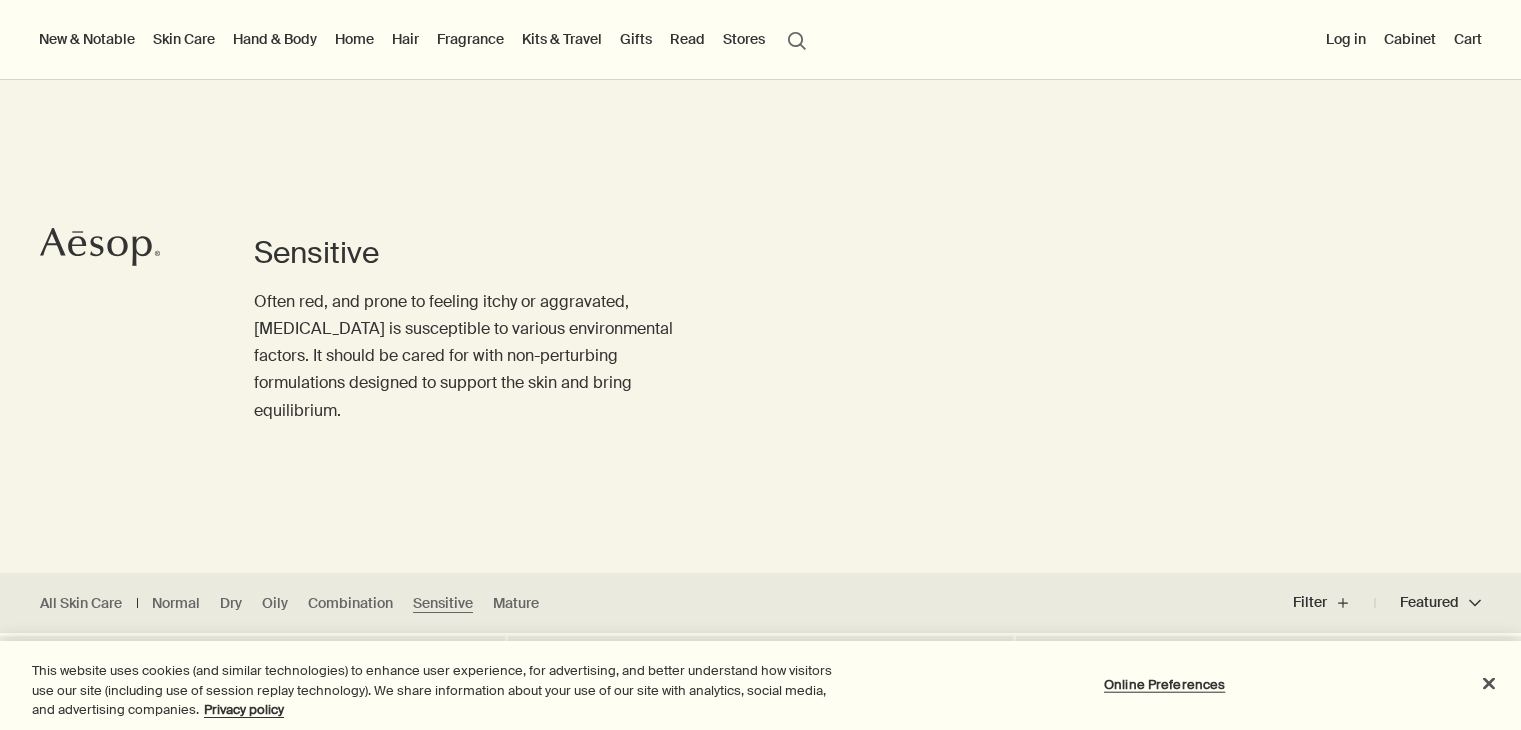scroll, scrollTop: 659, scrollLeft: 0, axis: vertical 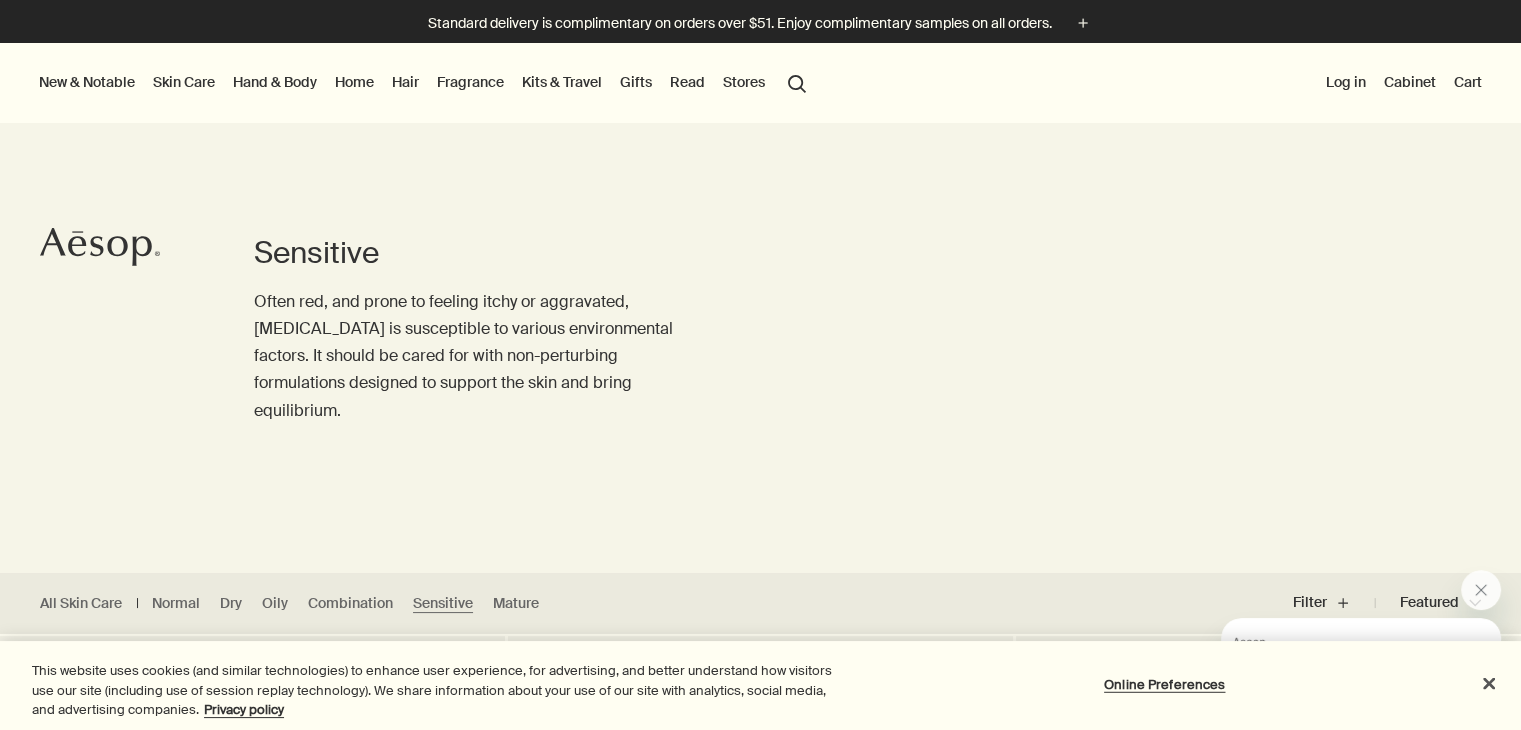 click on "Skin Care" at bounding box center [184, 82] 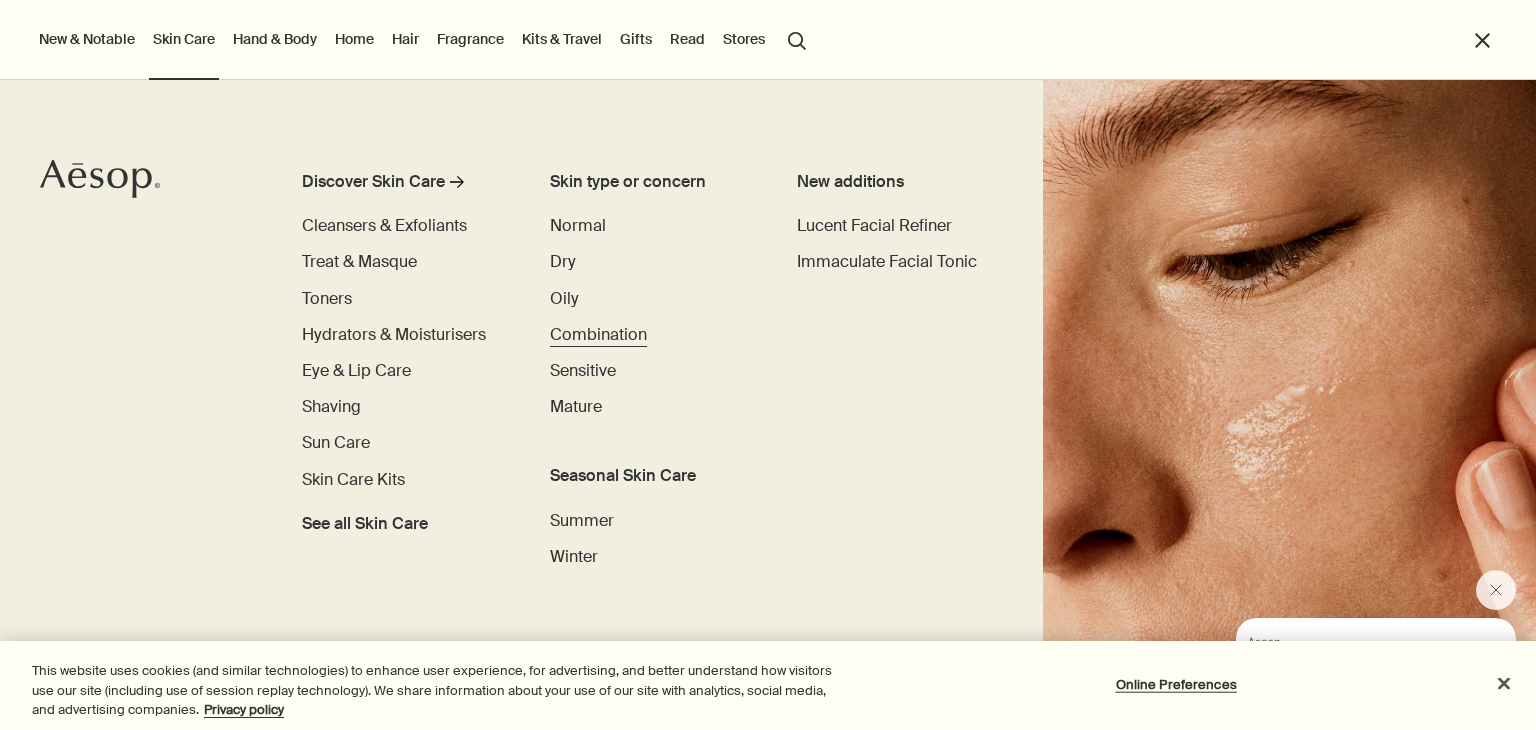click on "Combination" at bounding box center (598, 334) 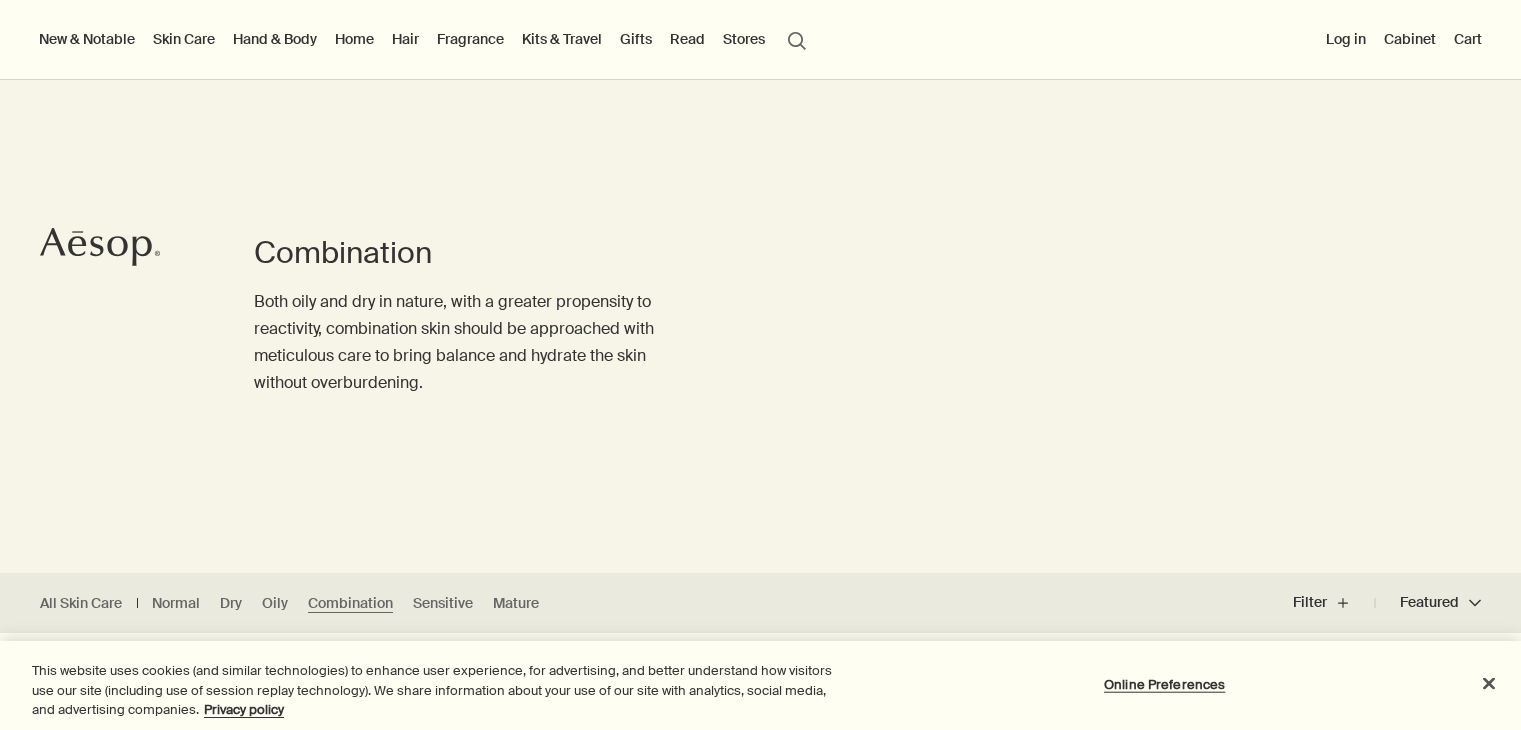 scroll, scrollTop: 550, scrollLeft: 0, axis: vertical 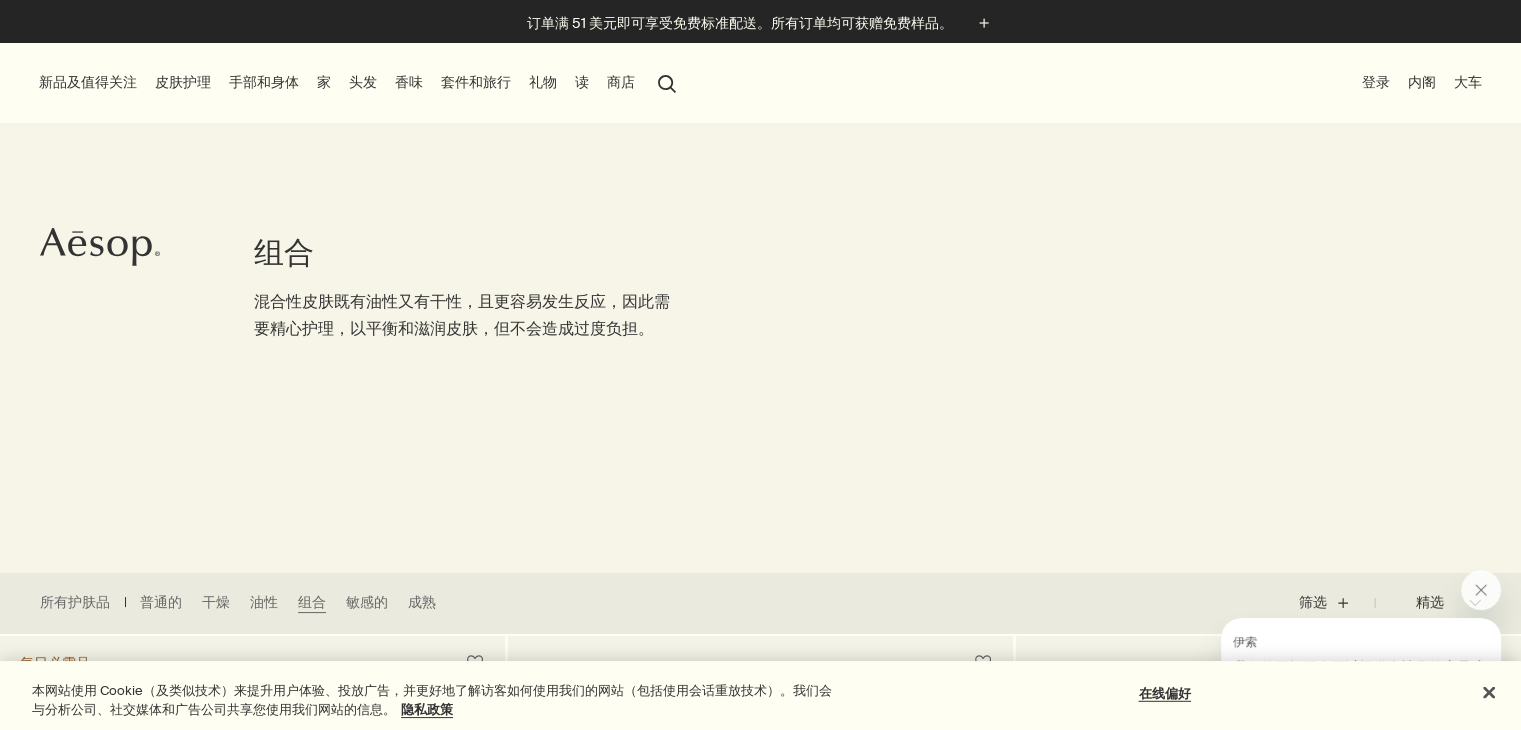 click on "皮肤护理" at bounding box center [183, 82] 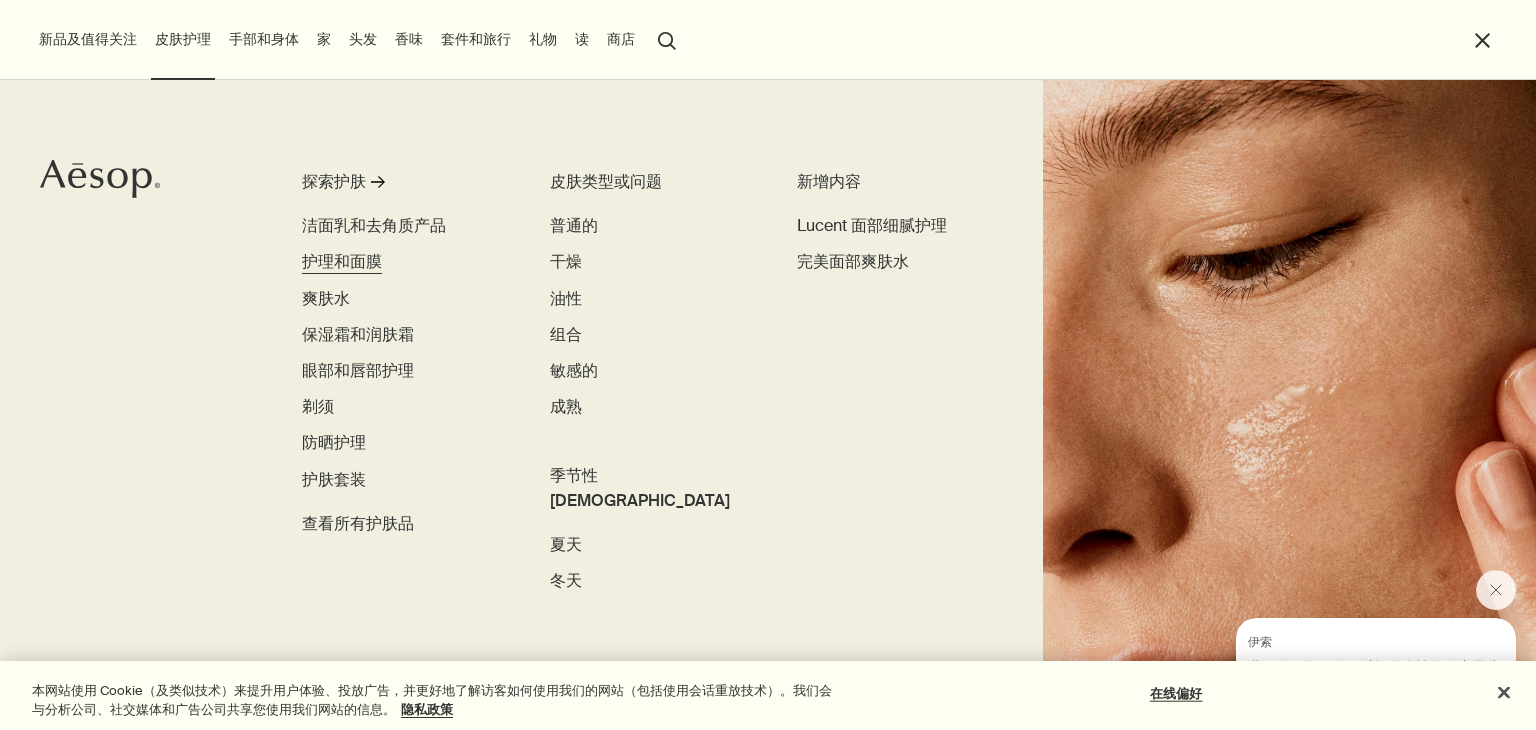 click on "护理和面膜" at bounding box center [342, 261] 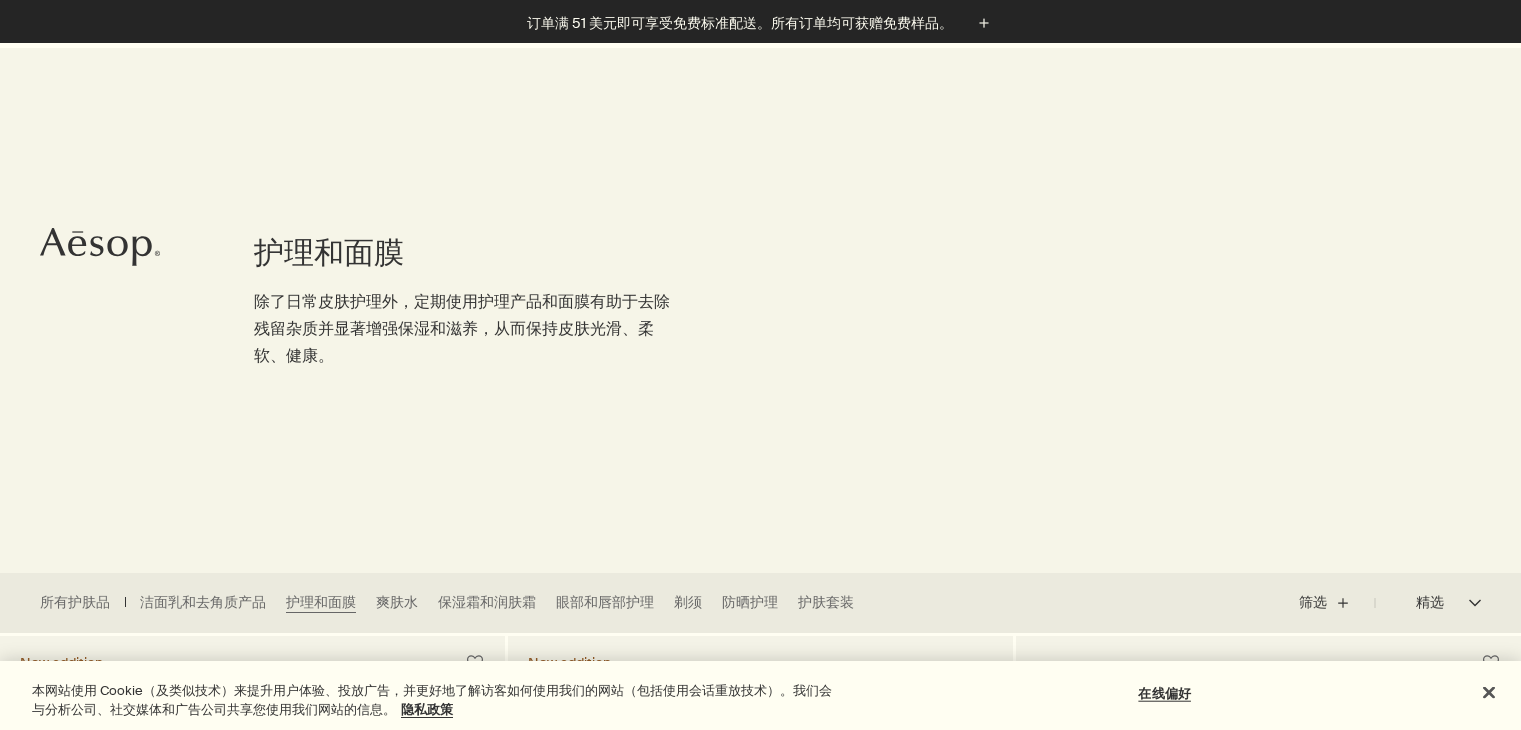 scroll, scrollTop: 503, scrollLeft: 0, axis: vertical 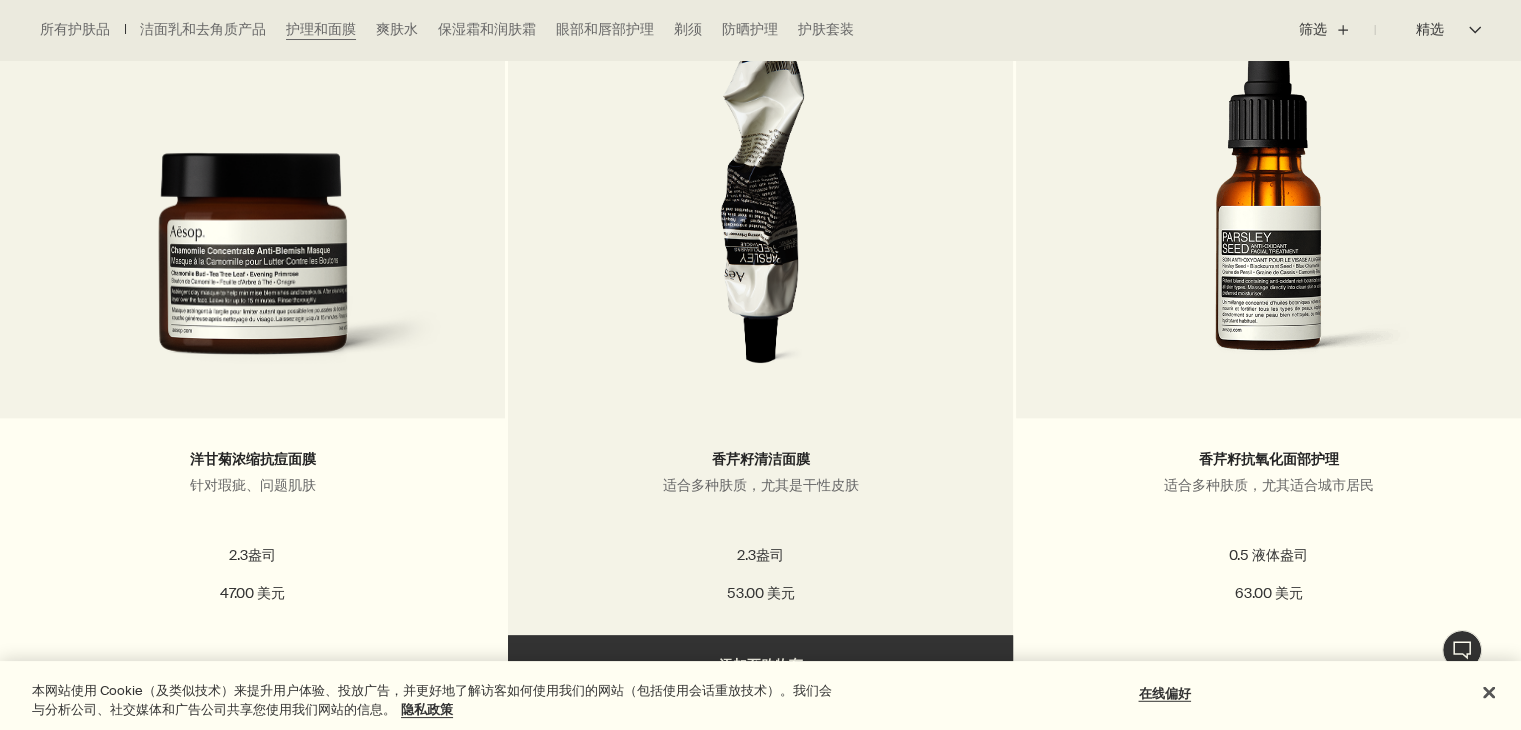 drag, startPoint x: 739, startPoint y: 227, endPoint x: 799, endPoint y: 238, distance: 61 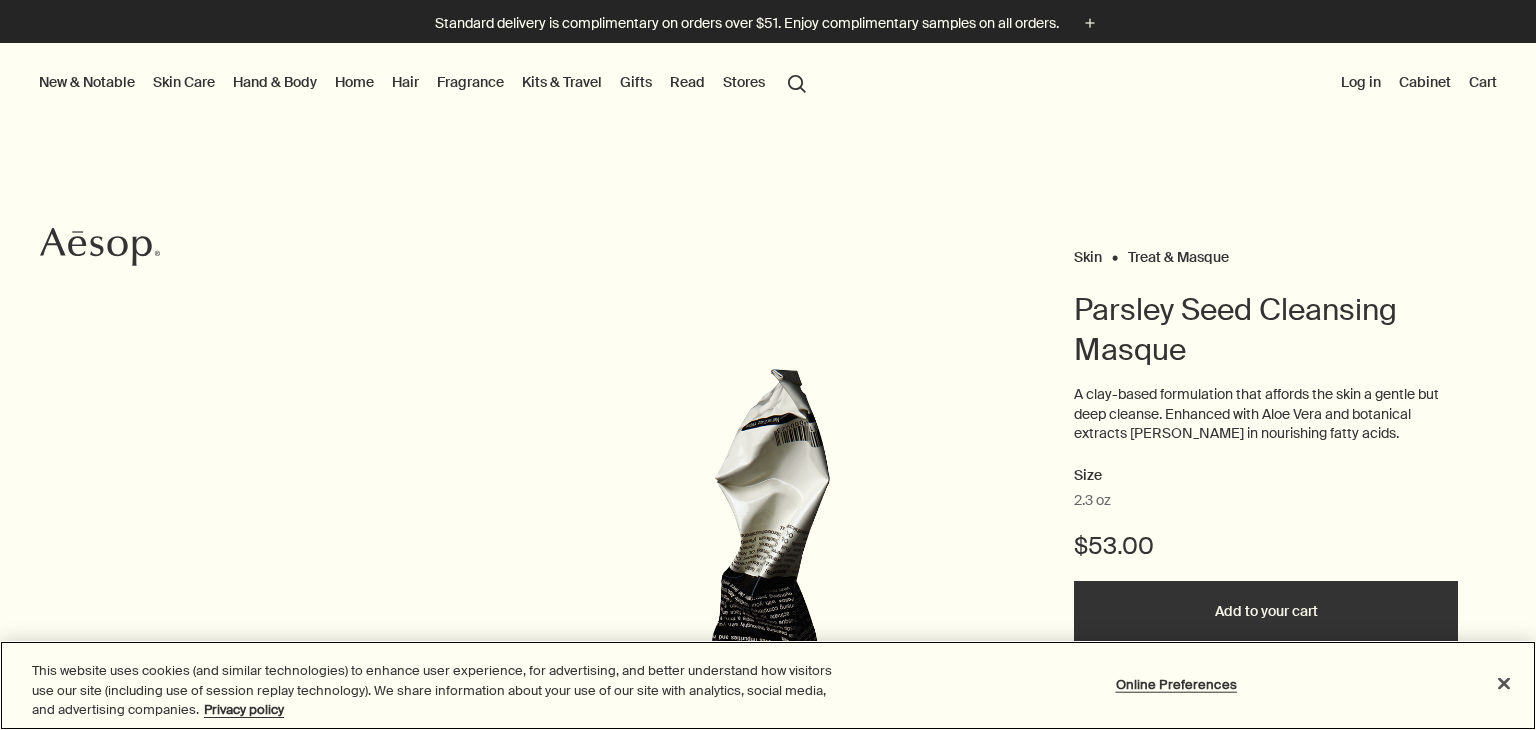 scroll, scrollTop: 0, scrollLeft: 0, axis: both 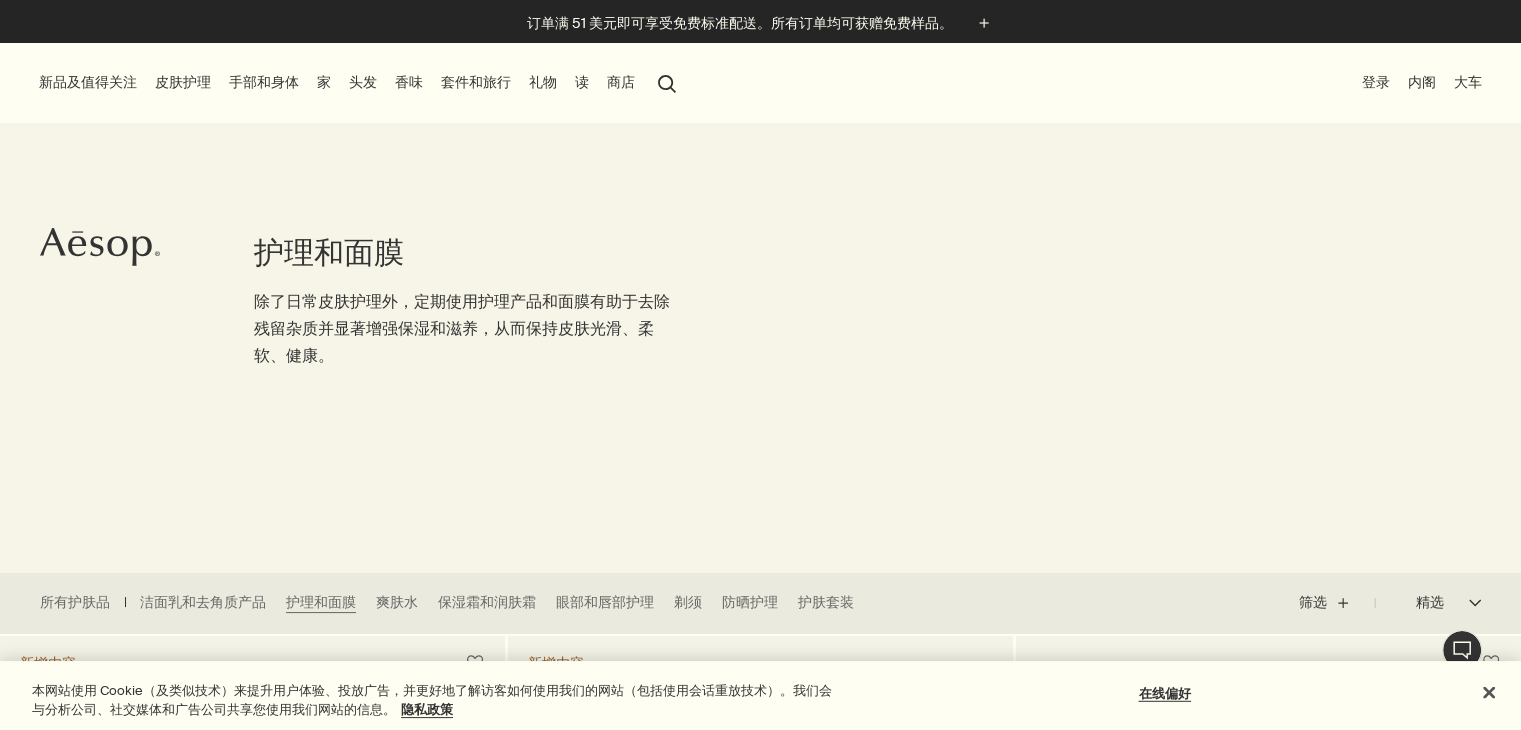 click on "皮肤护理" at bounding box center (183, 82) 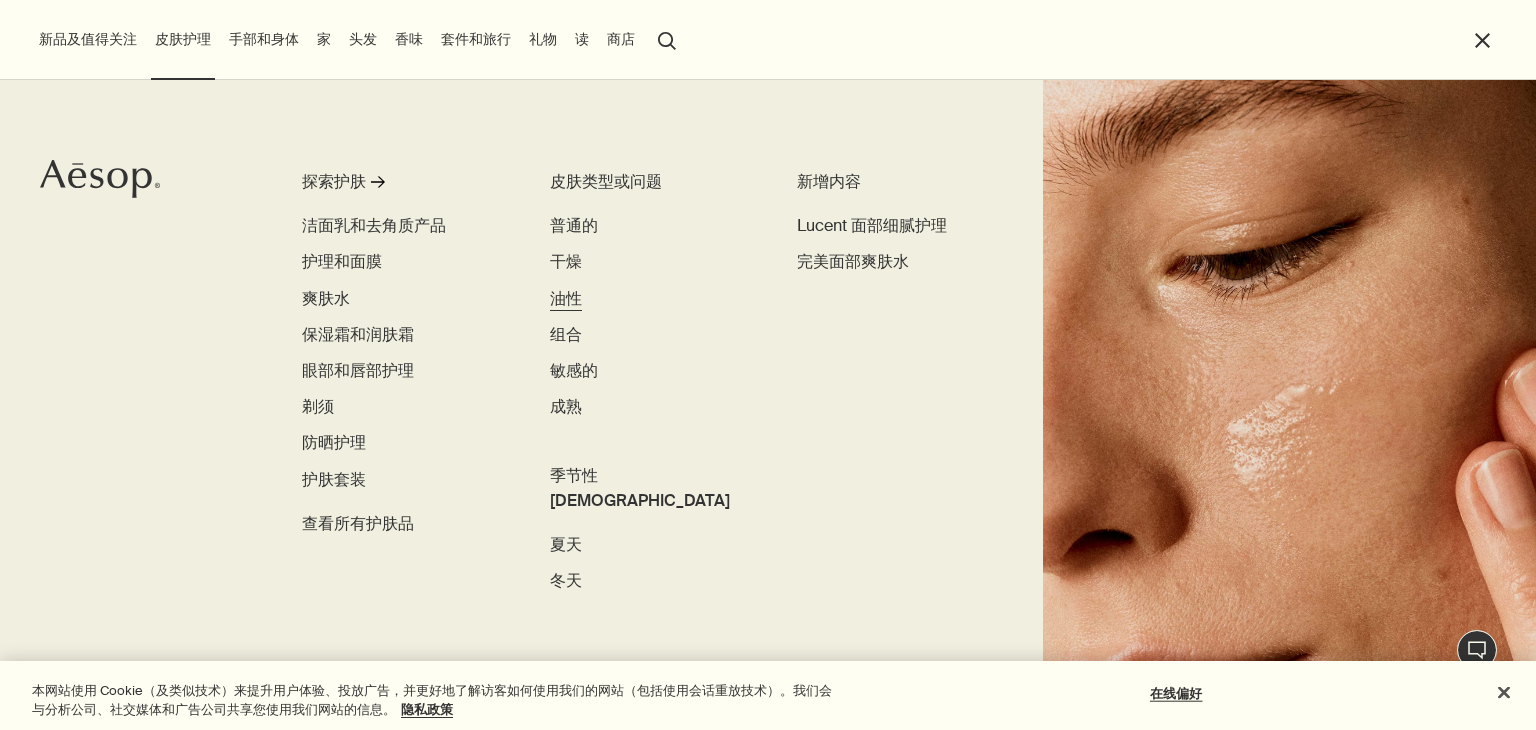 click on "油性" at bounding box center [566, 298] 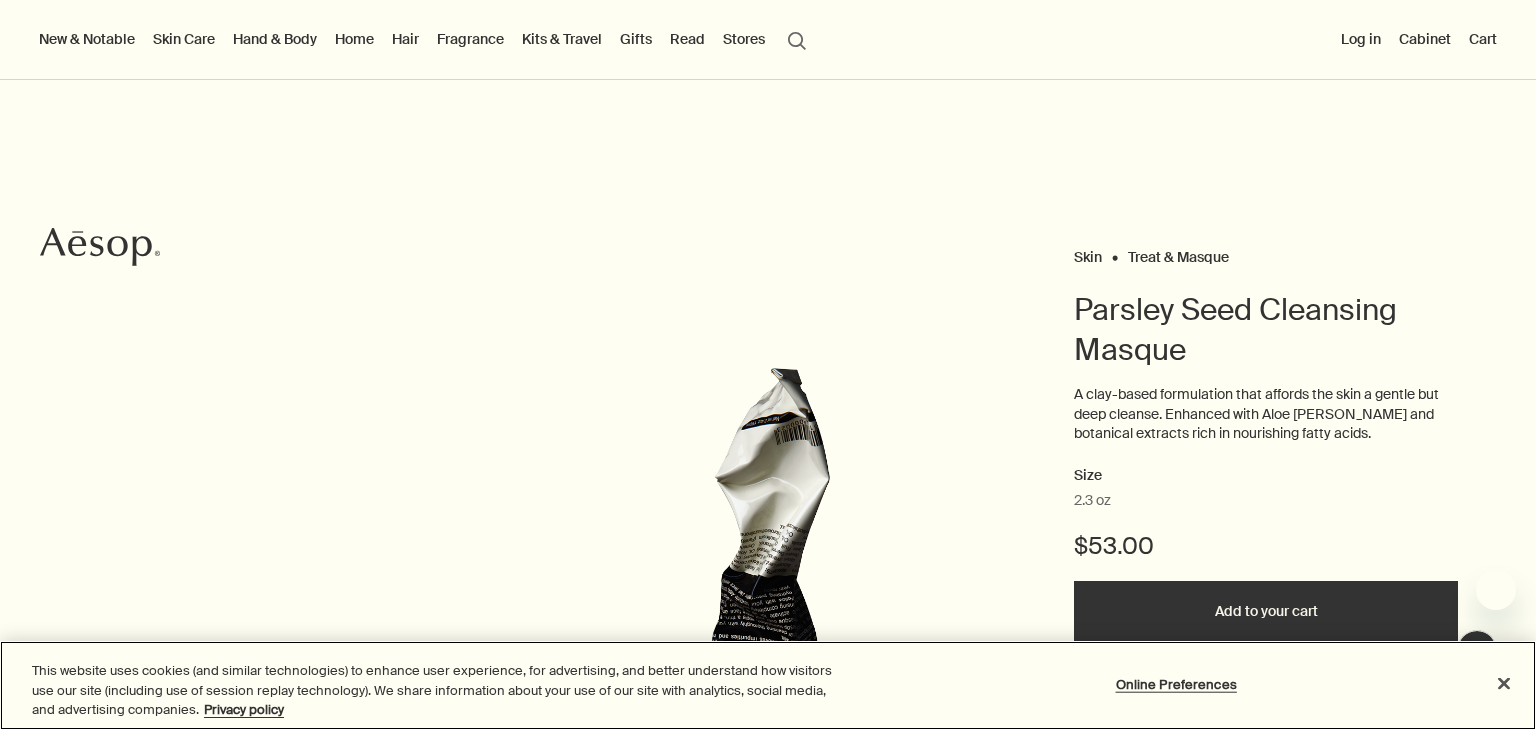 scroll, scrollTop: 0, scrollLeft: 0, axis: both 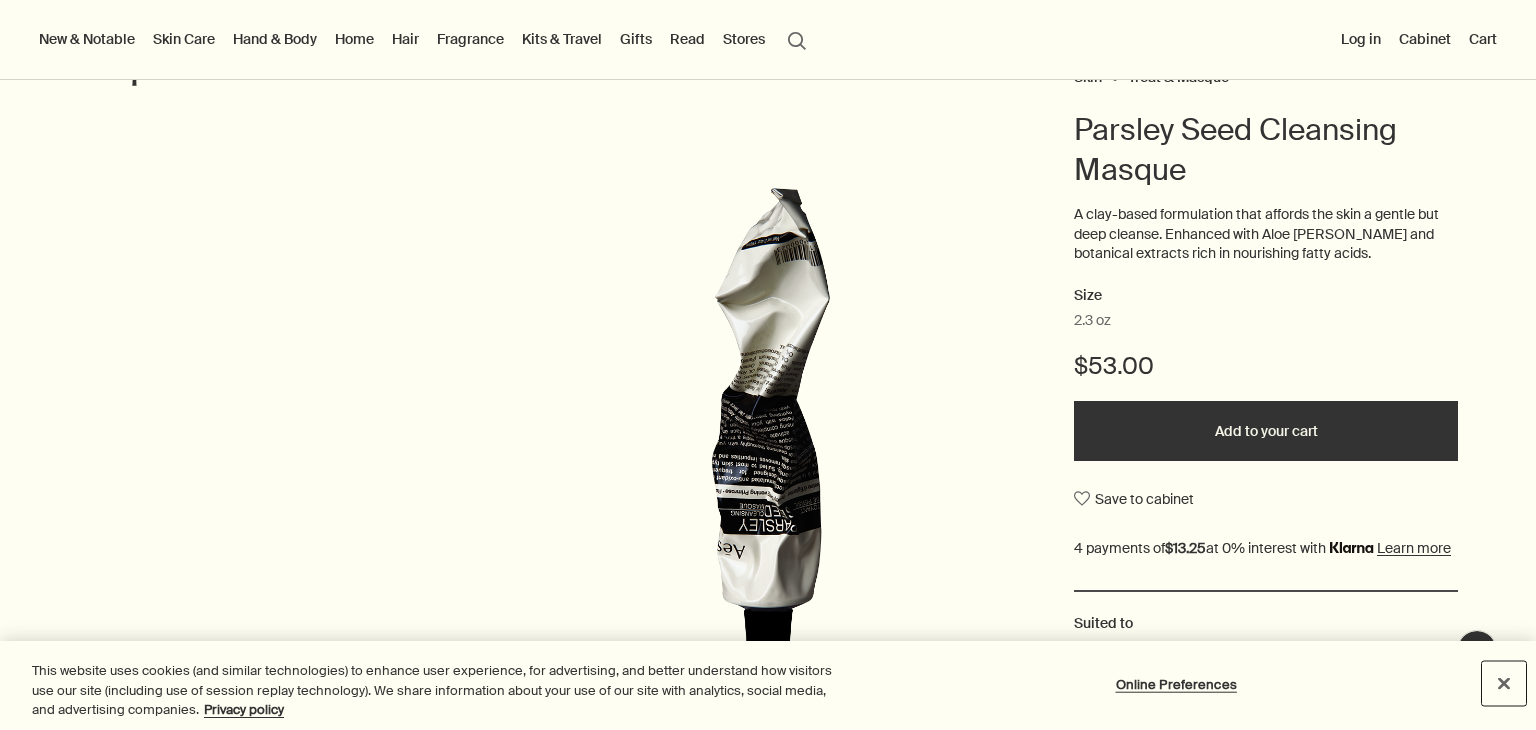 click at bounding box center [1504, 683] 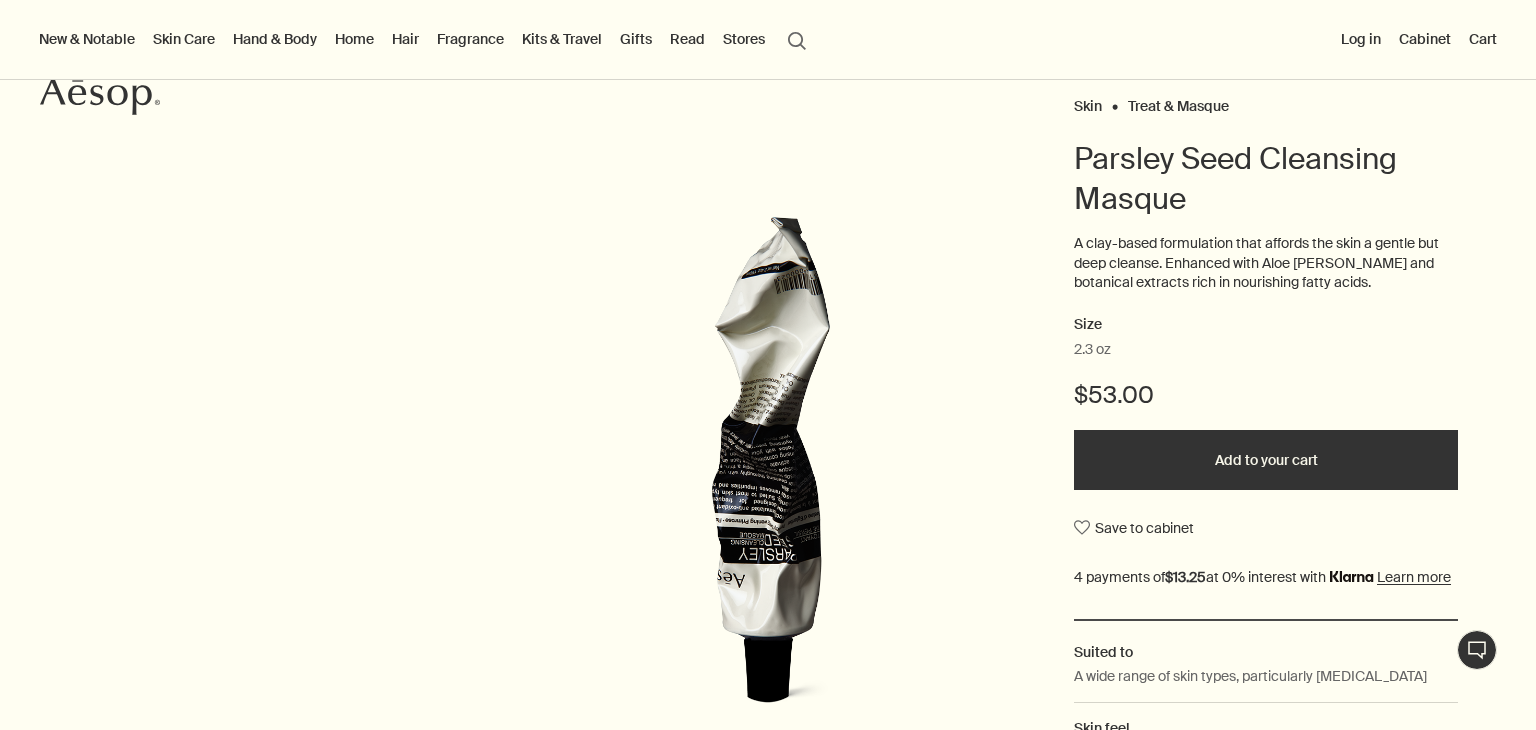 scroll, scrollTop: 152, scrollLeft: 0, axis: vertical 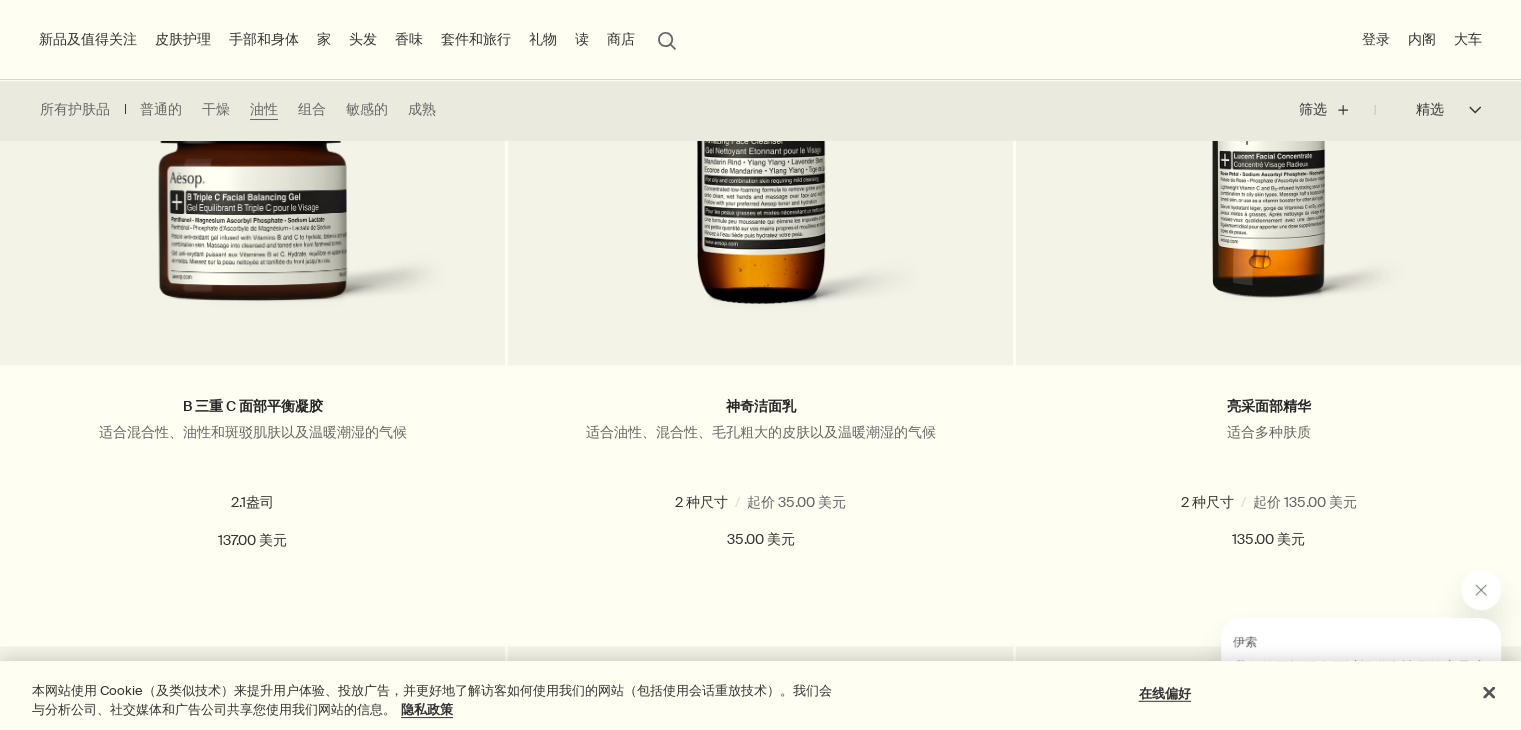 click on "新品及值得关注" at bounding box center (88, 39) 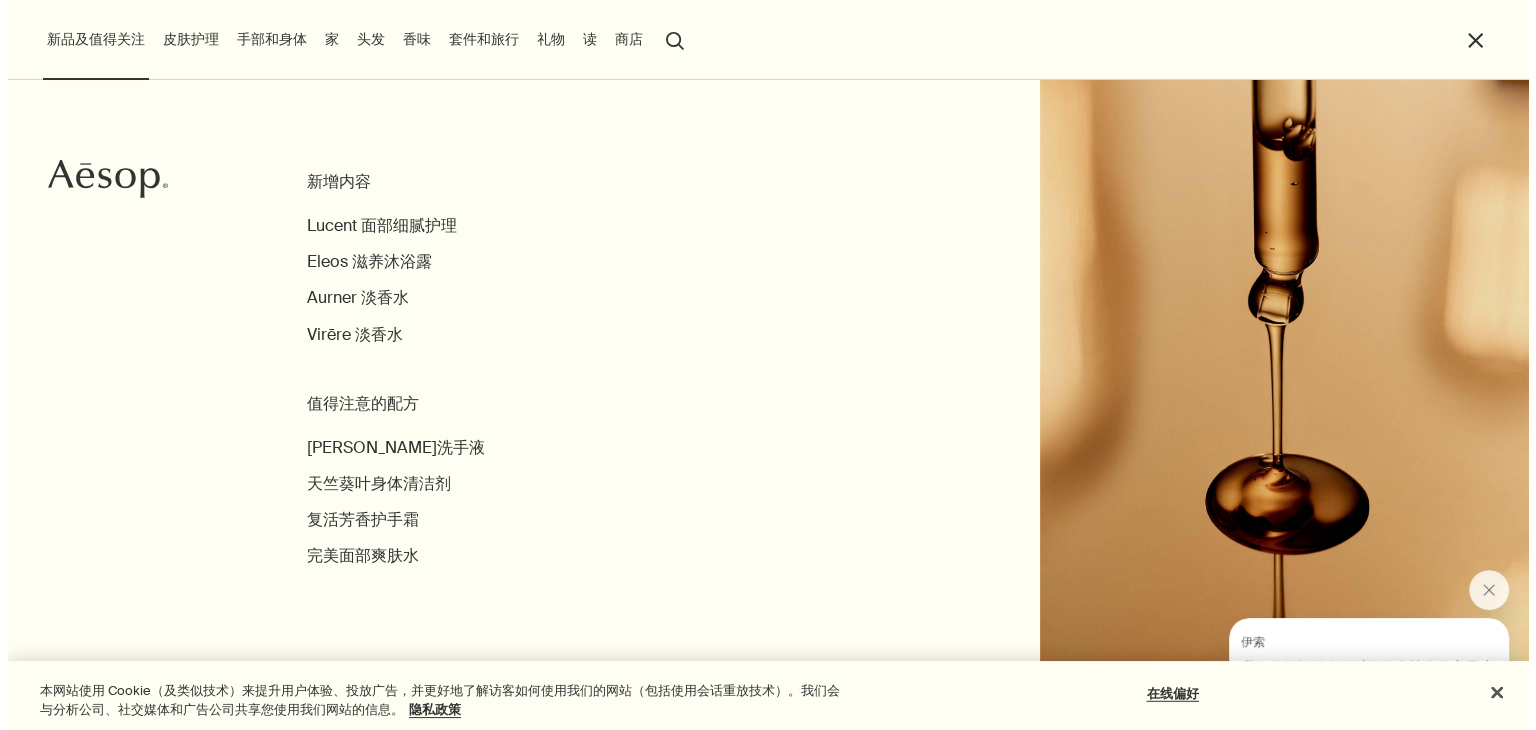 scroll, scrollTop: 2924, scrollLeft: 0, axis: vertical 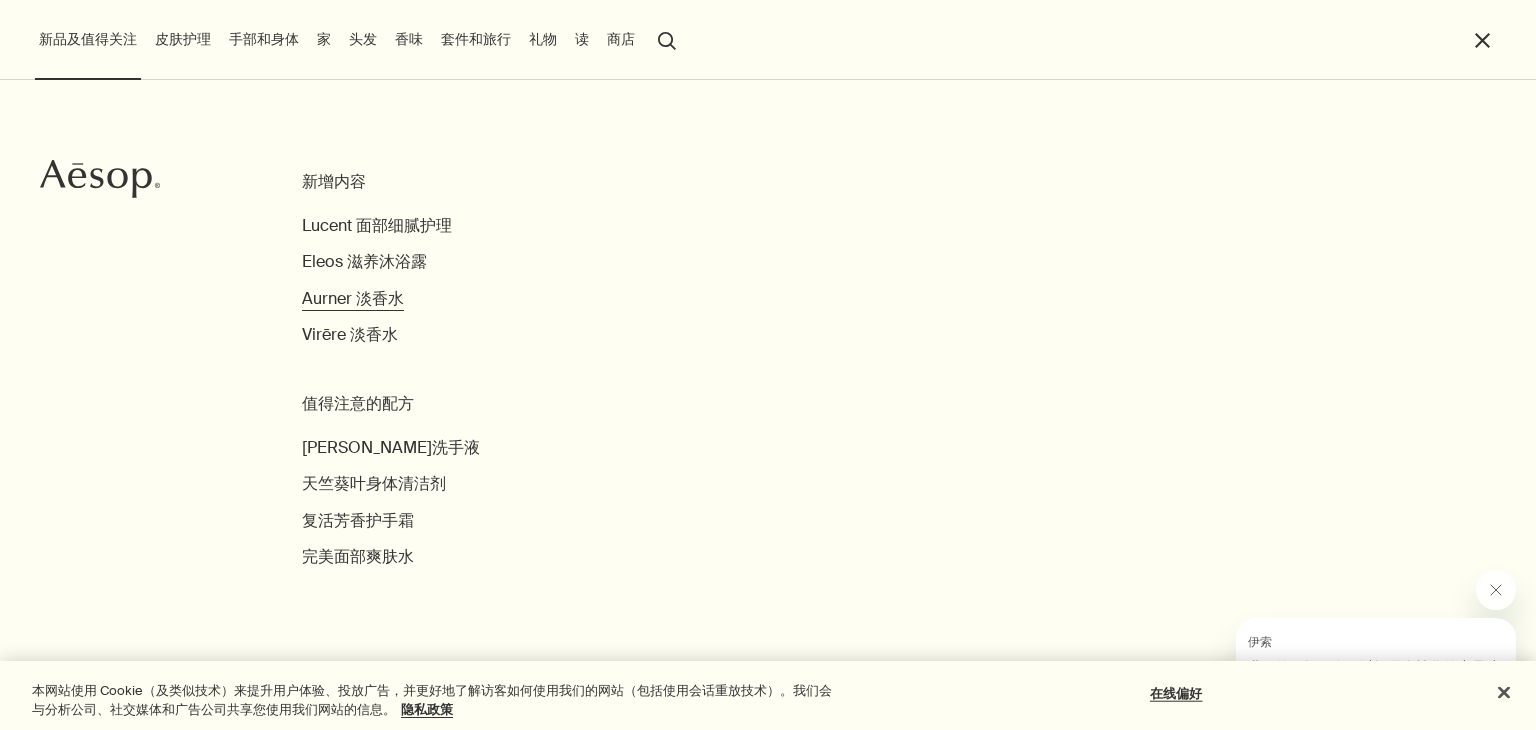 click on "Aurner 淡香水" at bounding box center (353, 298) 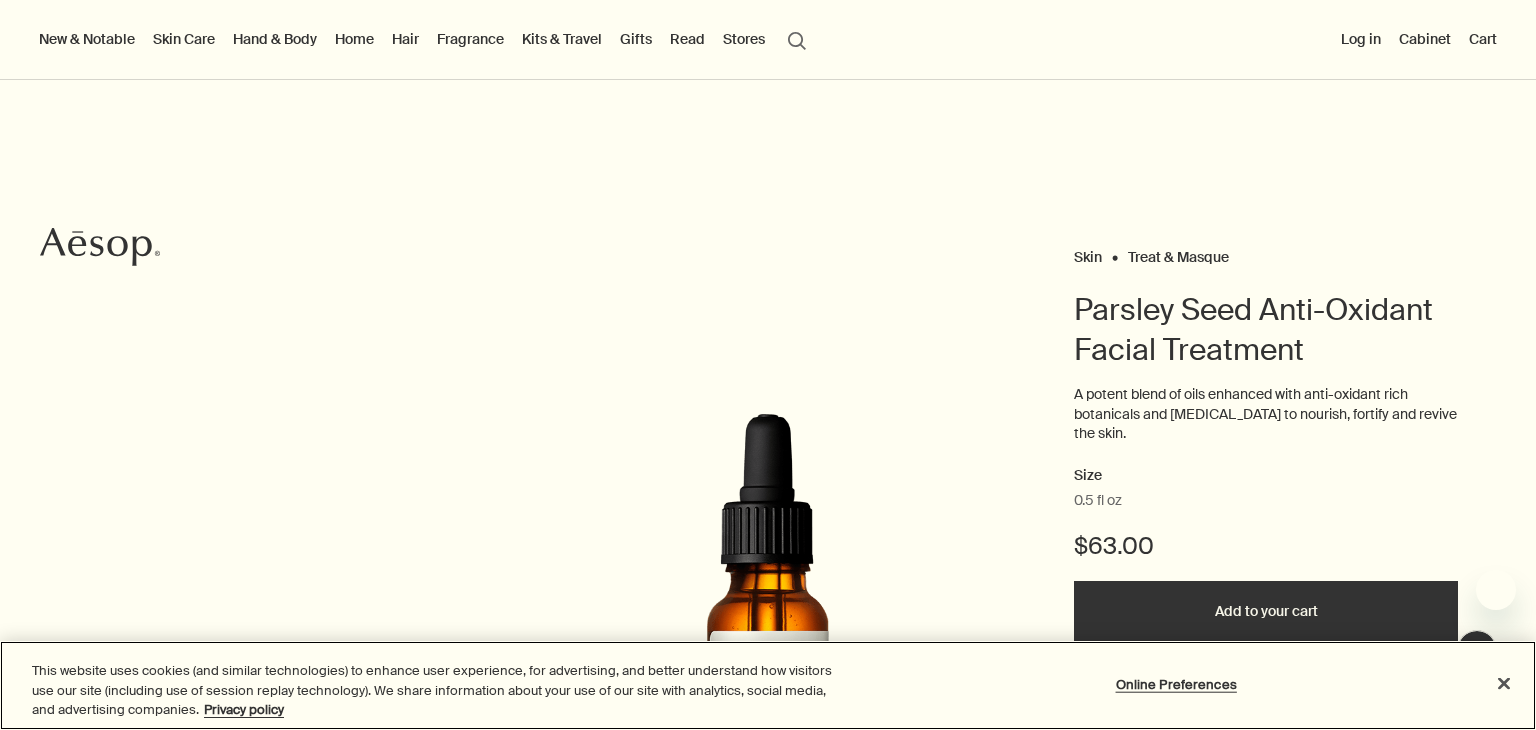 scroll, scrollTop: 0, scrollLeft: 0, axis: both 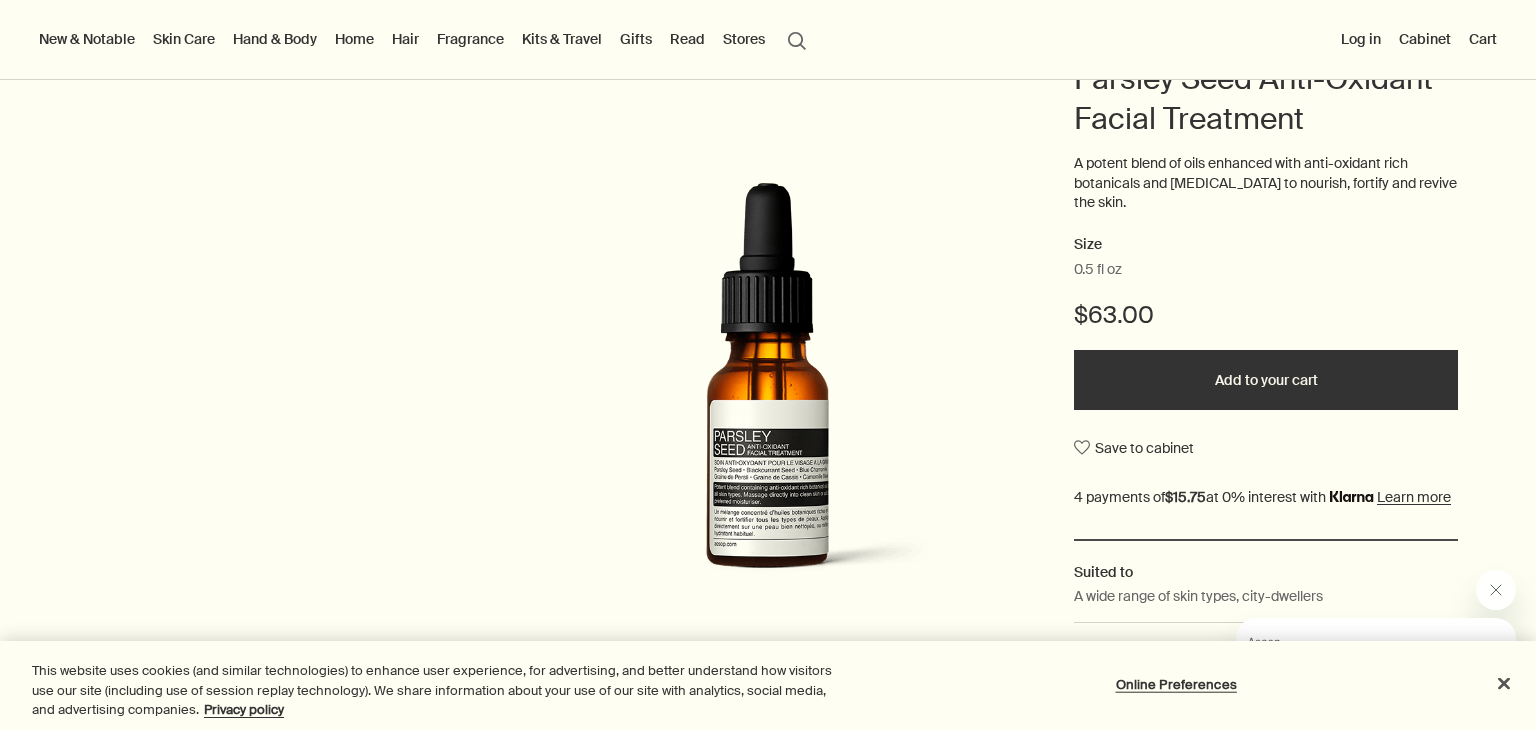 drag, startPoint x: 841, startPoint y: 316, endPoint x: 836, endPoint y: 151, distance: 165.07574 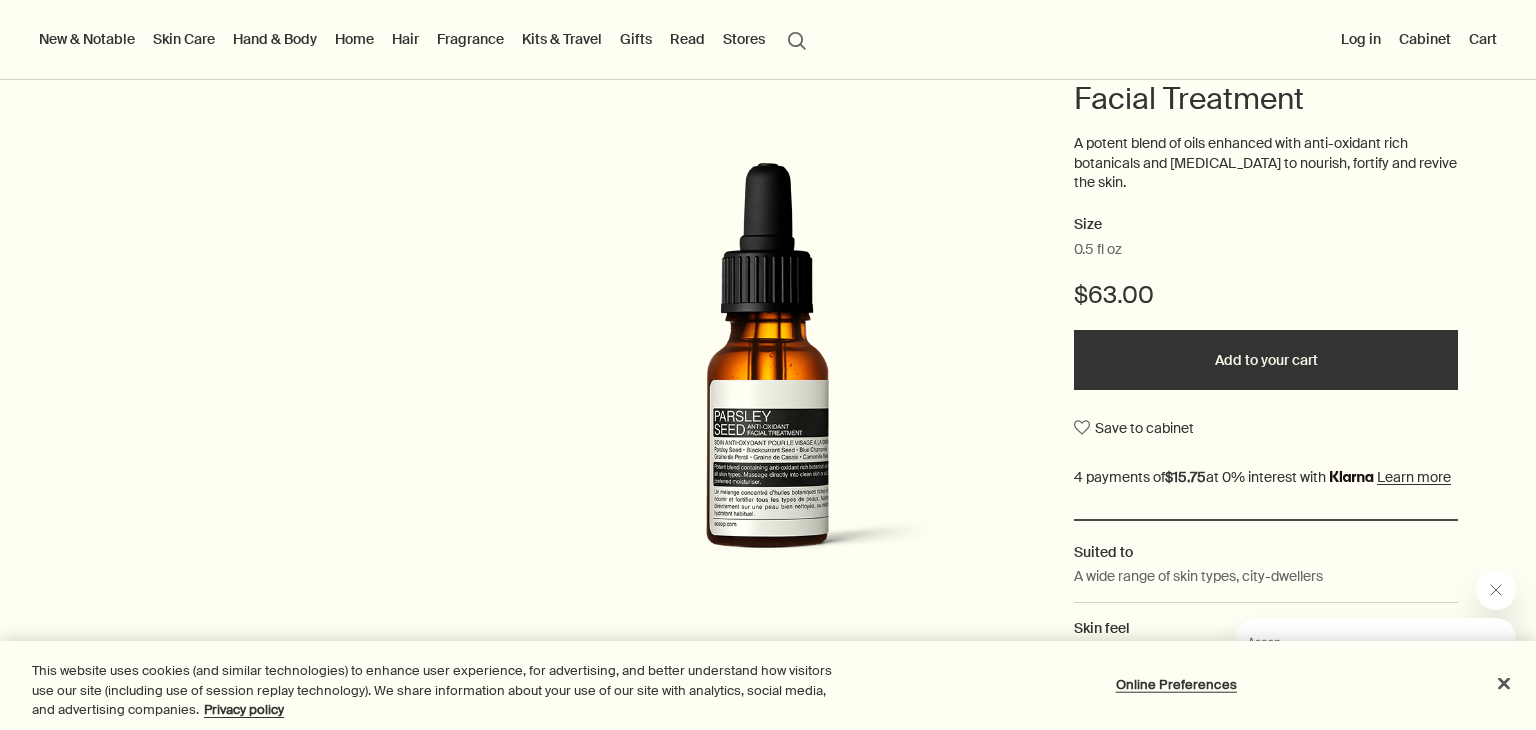 scroll, scrollTop: 0, scrollLeft: 0, axis: both 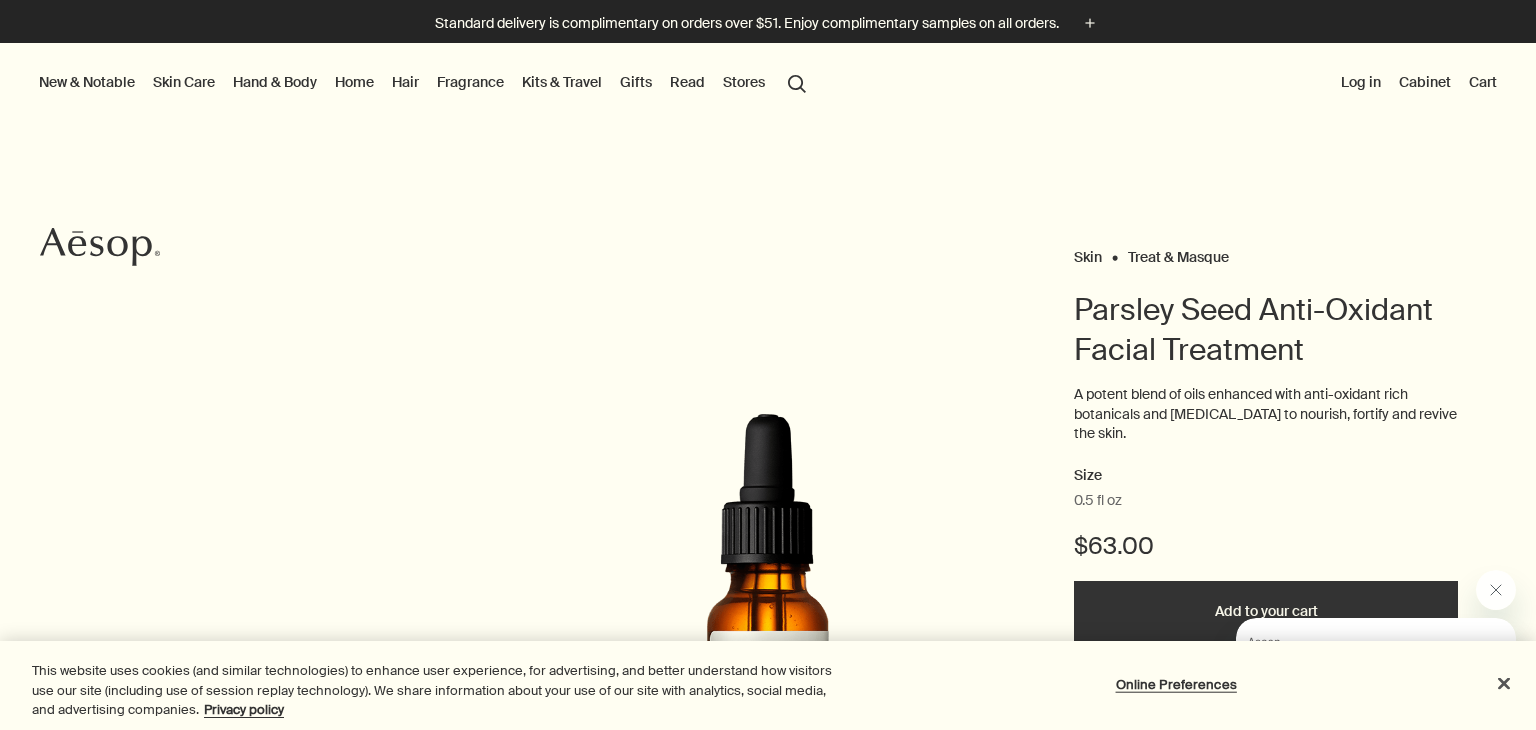 drag, startPoint x: 884, startPoint y: 269, endPoint x: 1028, endPoint y: 145, distance: 190.03157 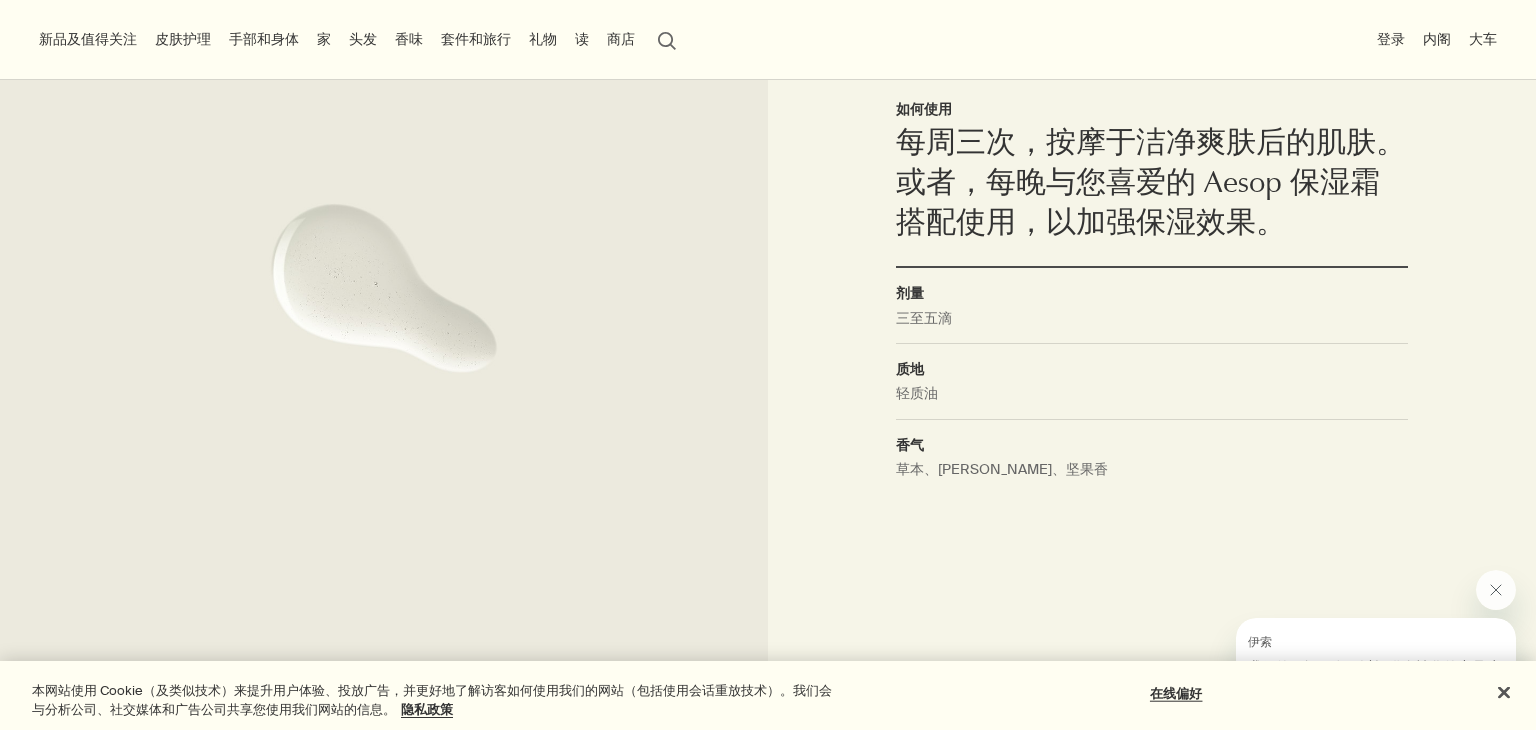 scroll, scrollTop: 1340, scrollLeft: 0, axis: vertical 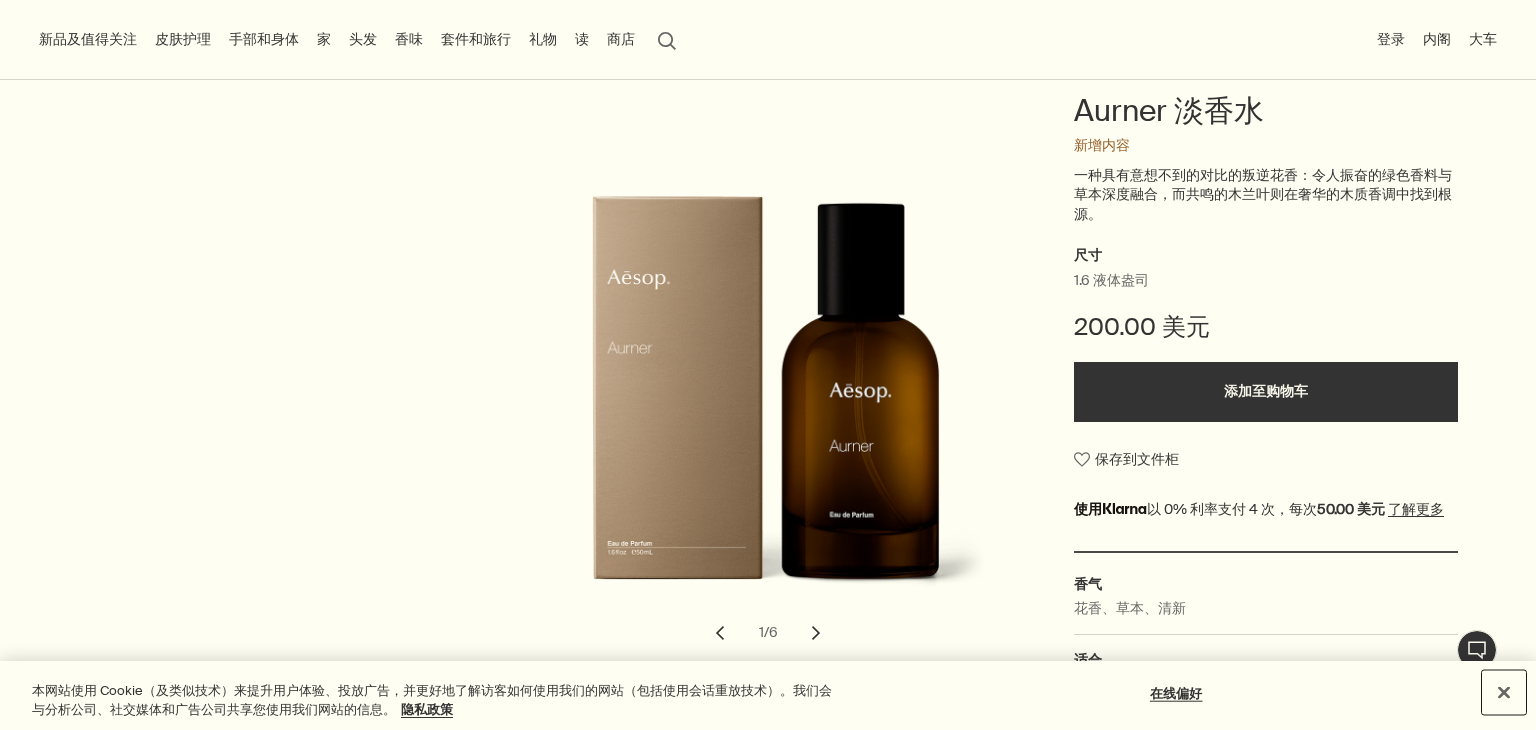 click at bounding box center [1504, 693] 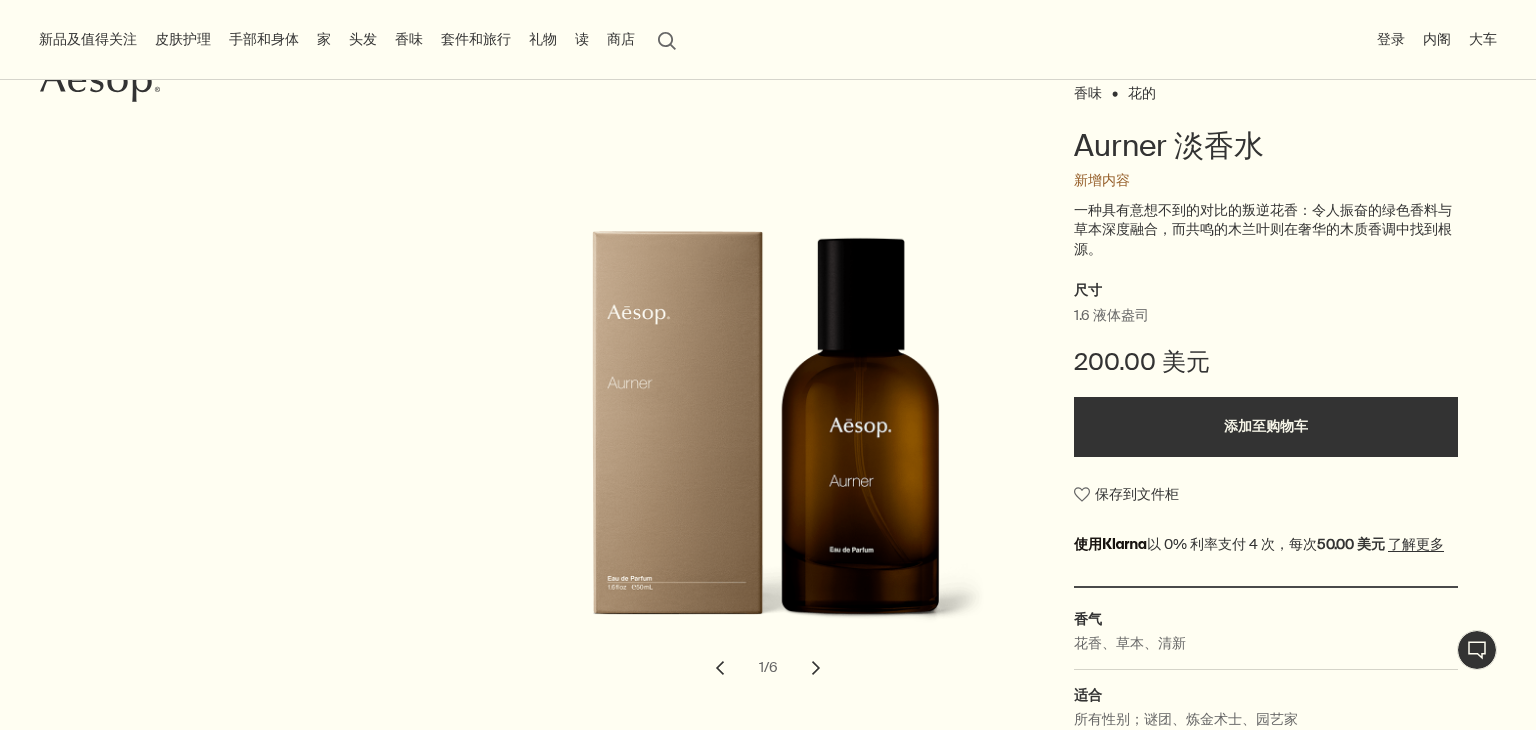 scroll, scrollTop: 192, scrollLeft: 0, axis: vertical 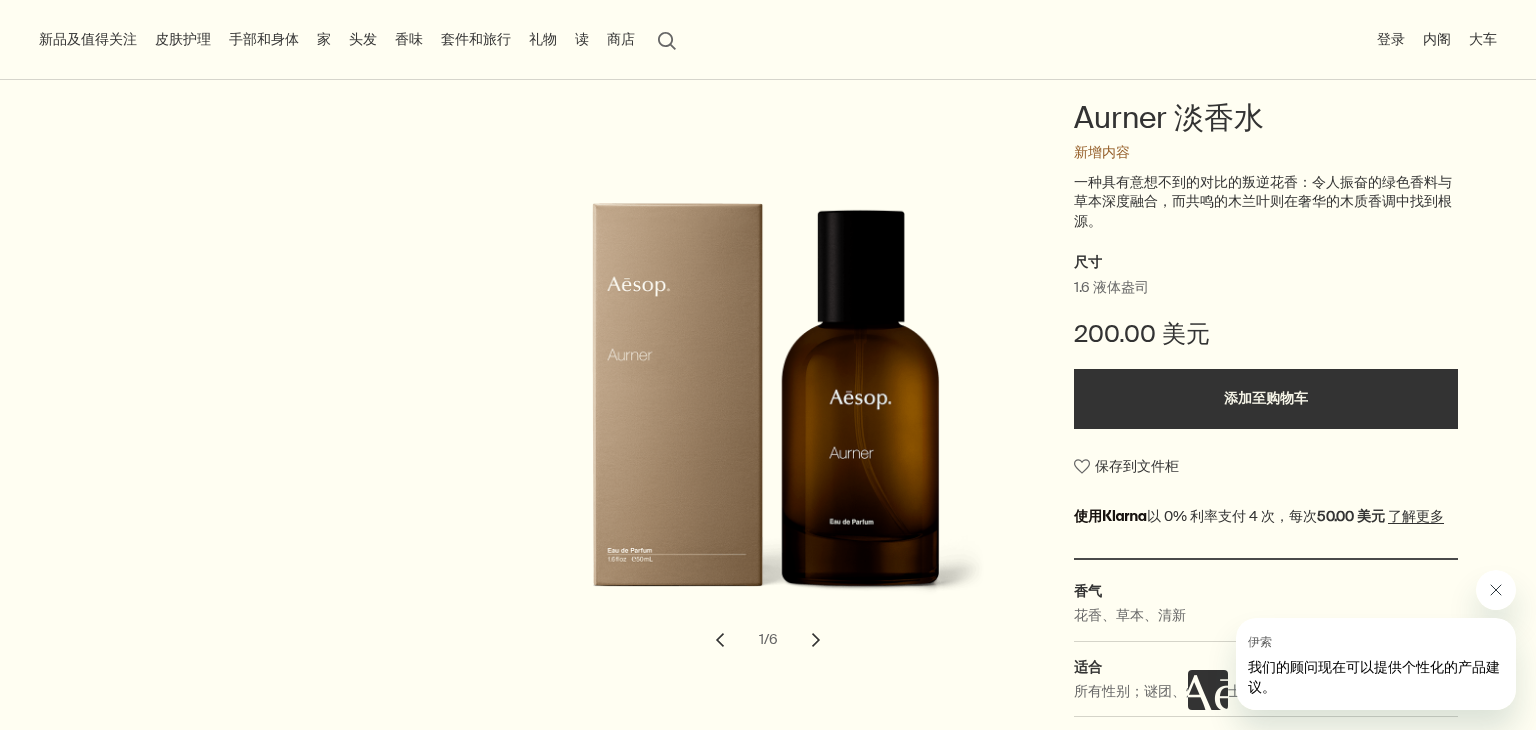 click 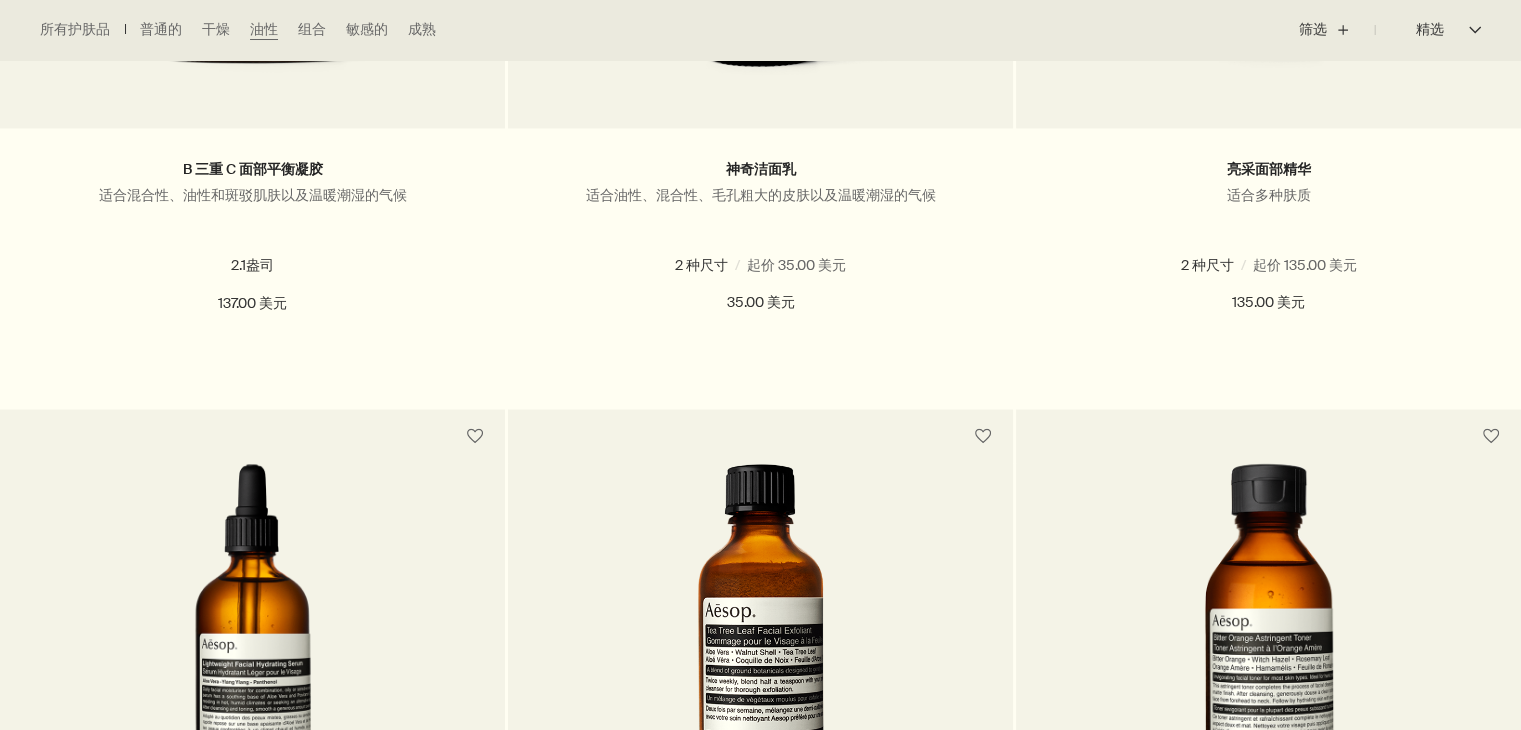 scroll, scrollTop: 3164, scrollLeft: 0, axis: vertical 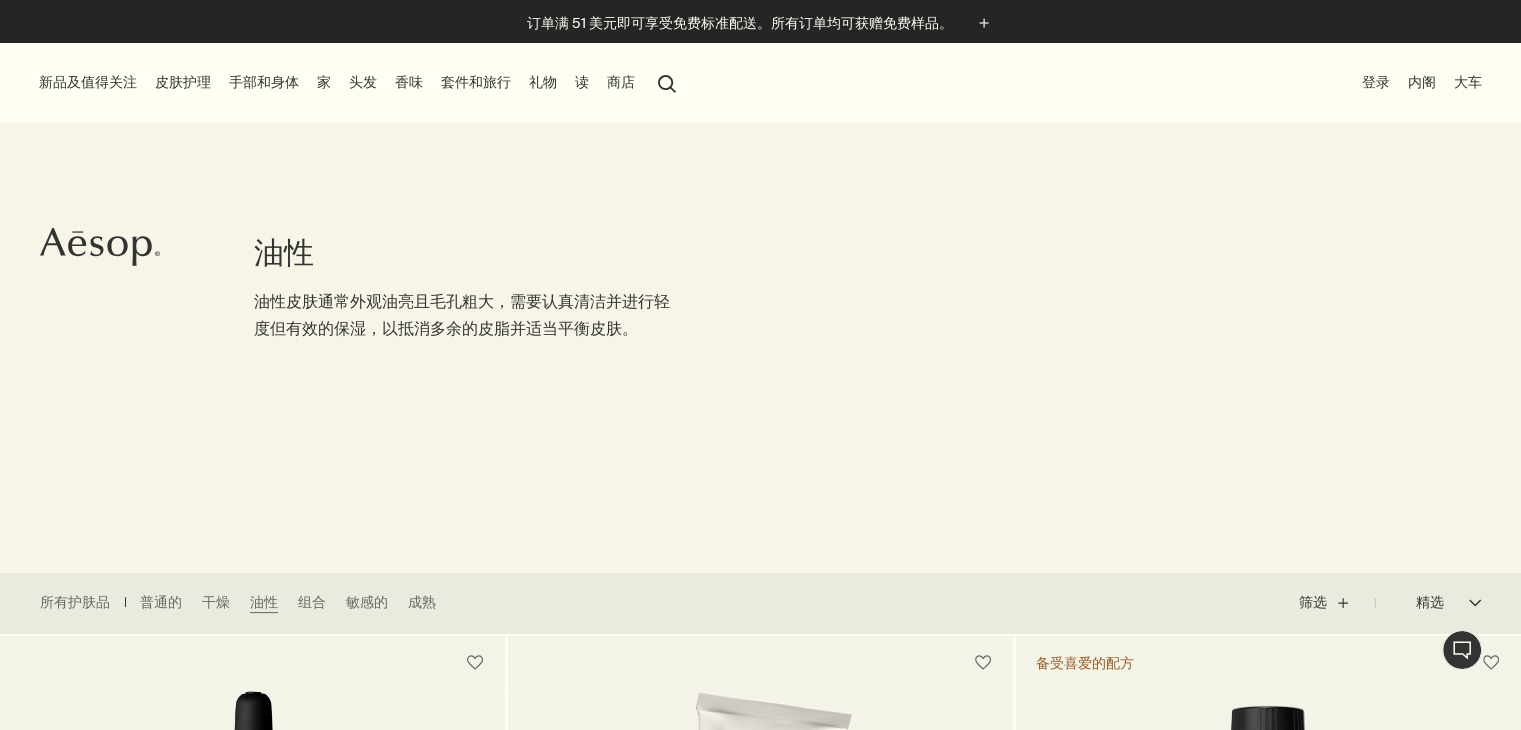 click on "新品及值得关注" at bounding box center (88, 82) 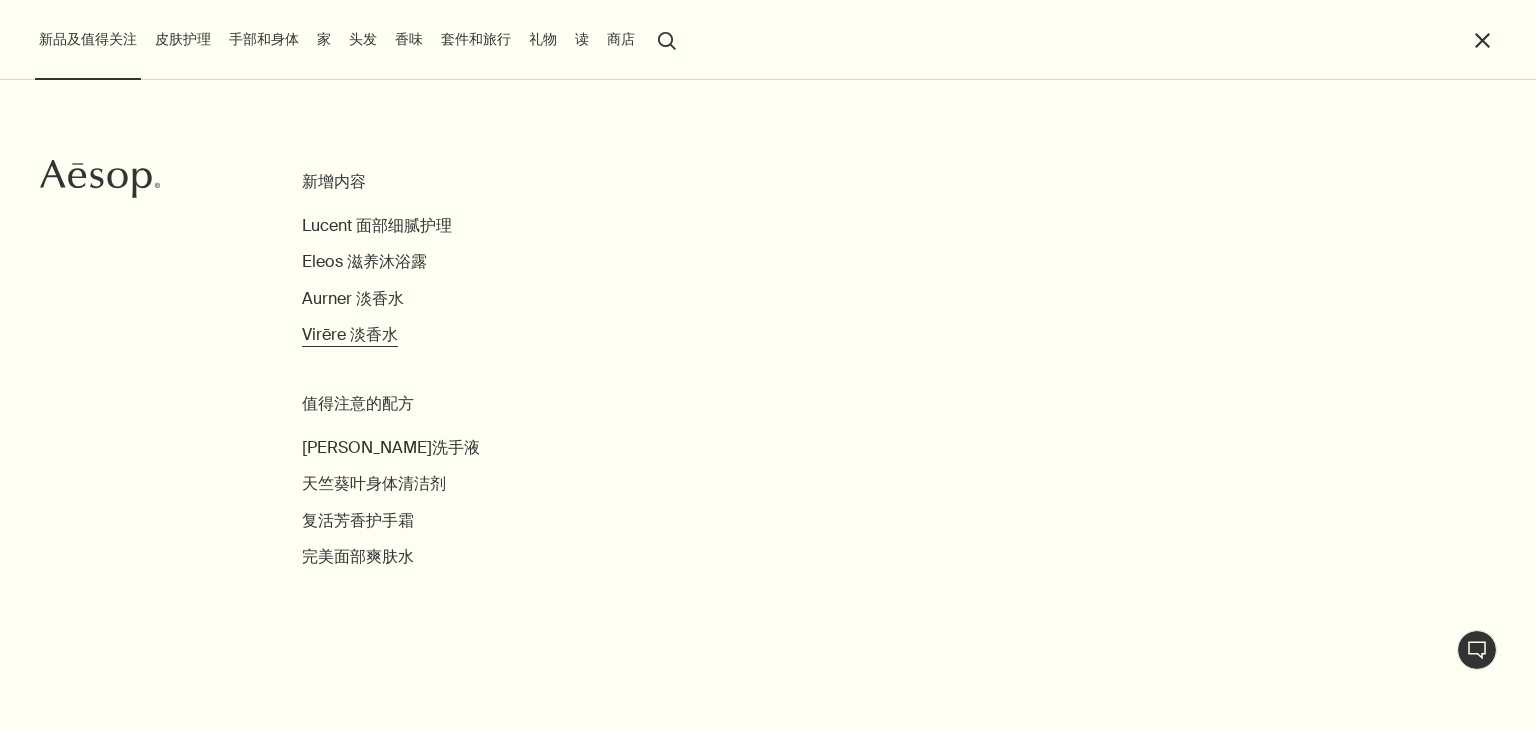 click on "Virēre 淡香水" at bounding box center (350, 334) 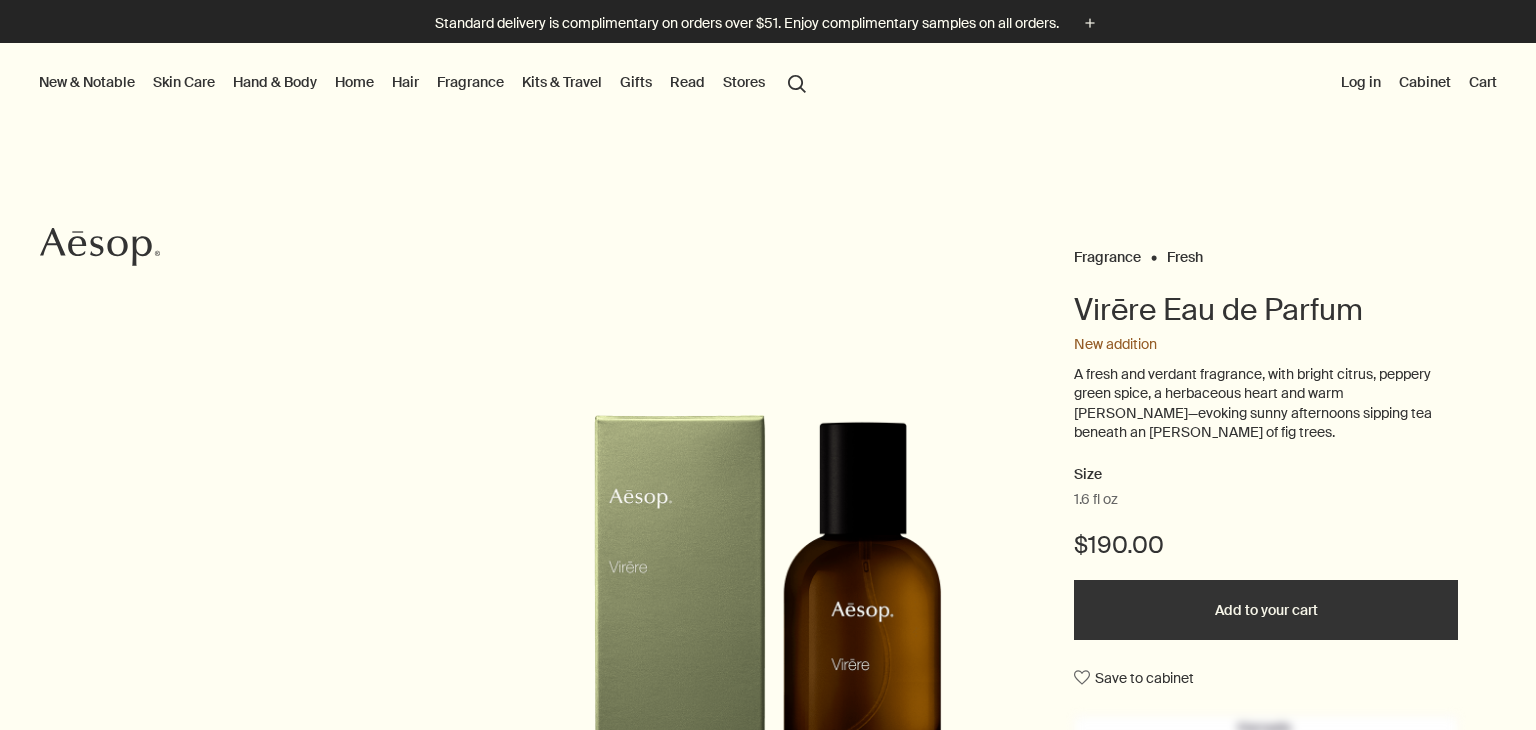 scroll, scrollTop: 0, scrollLeft: 0, axis: both 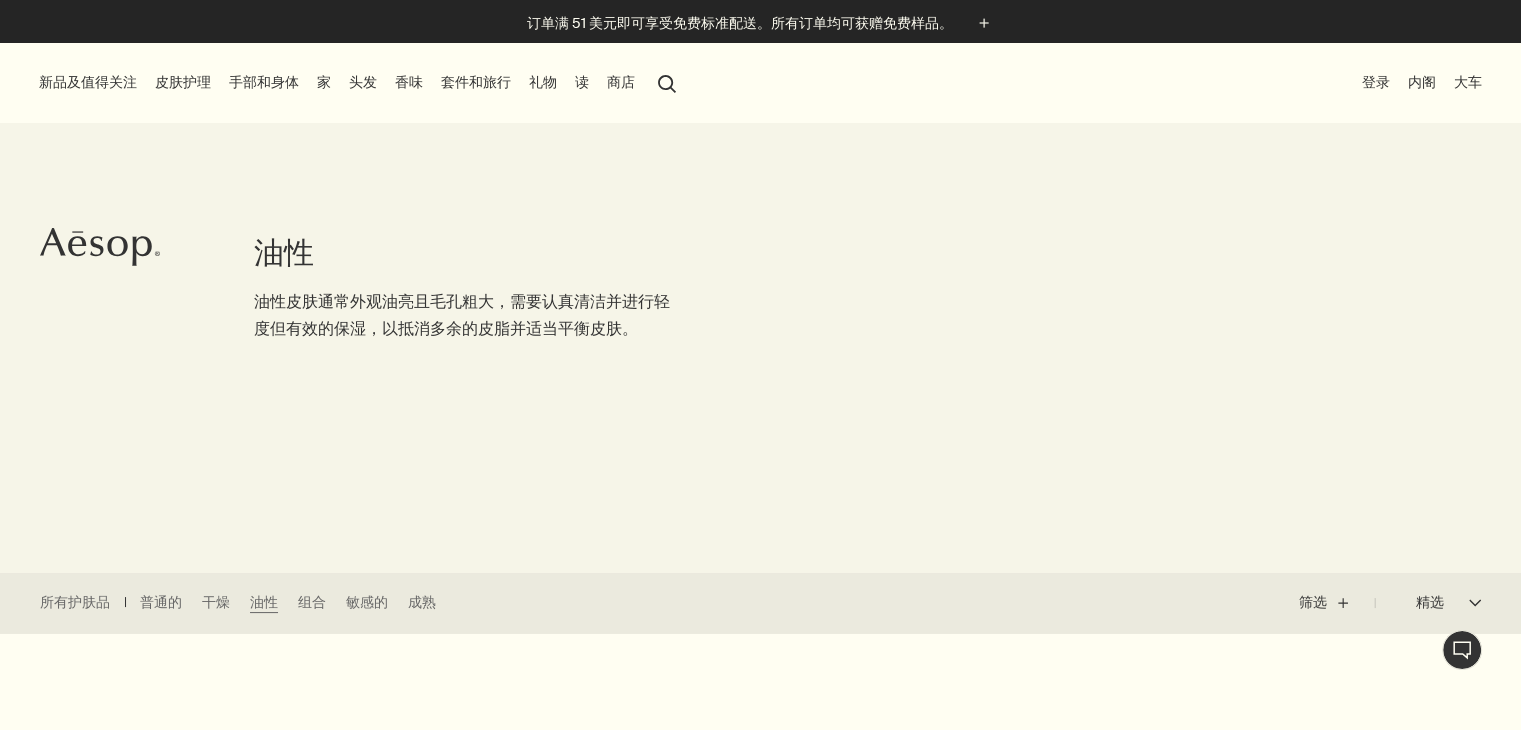 click on "新品及值得关注" at bounding box center (88, 82) 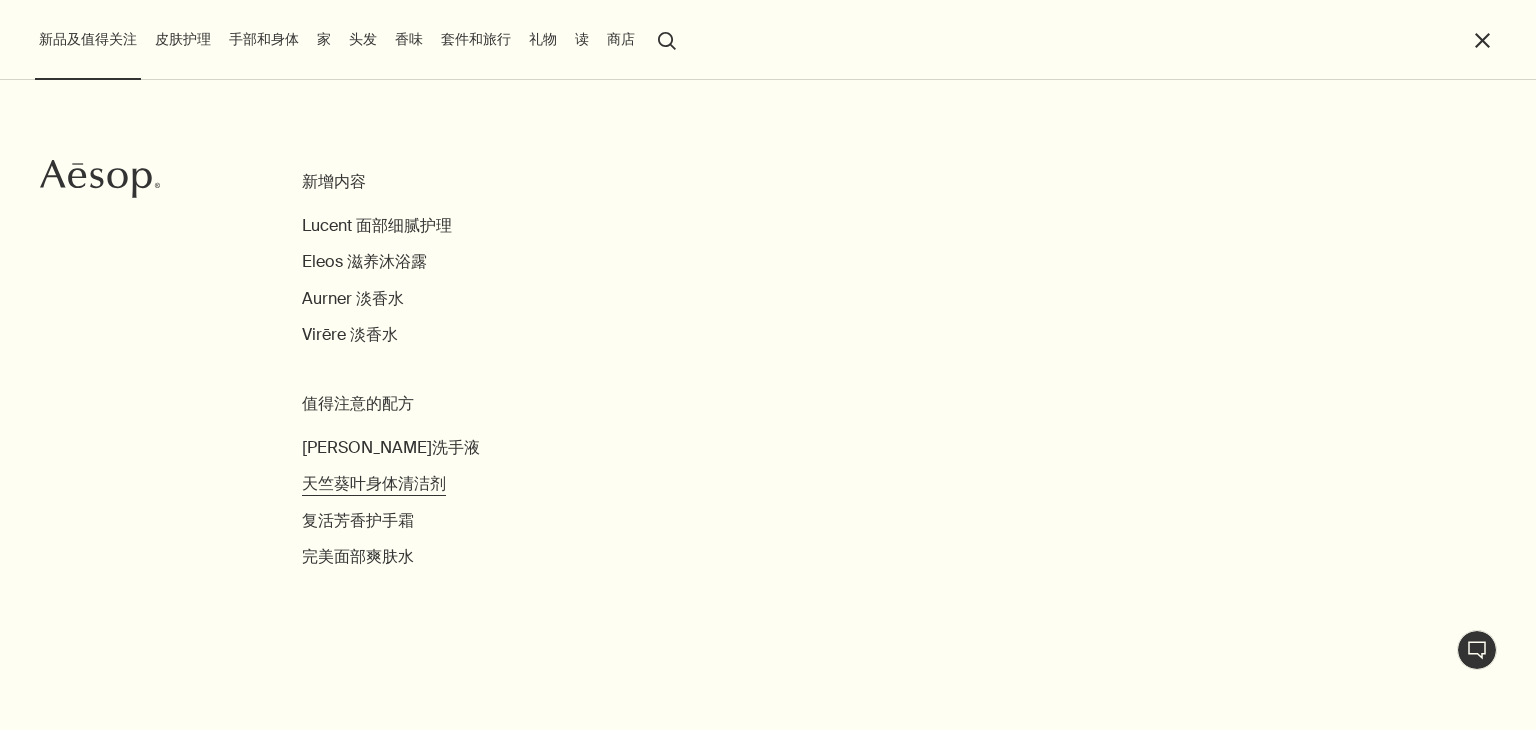 click on "天竺葵叶身体清洁剂" at bounding box center [374, 483] 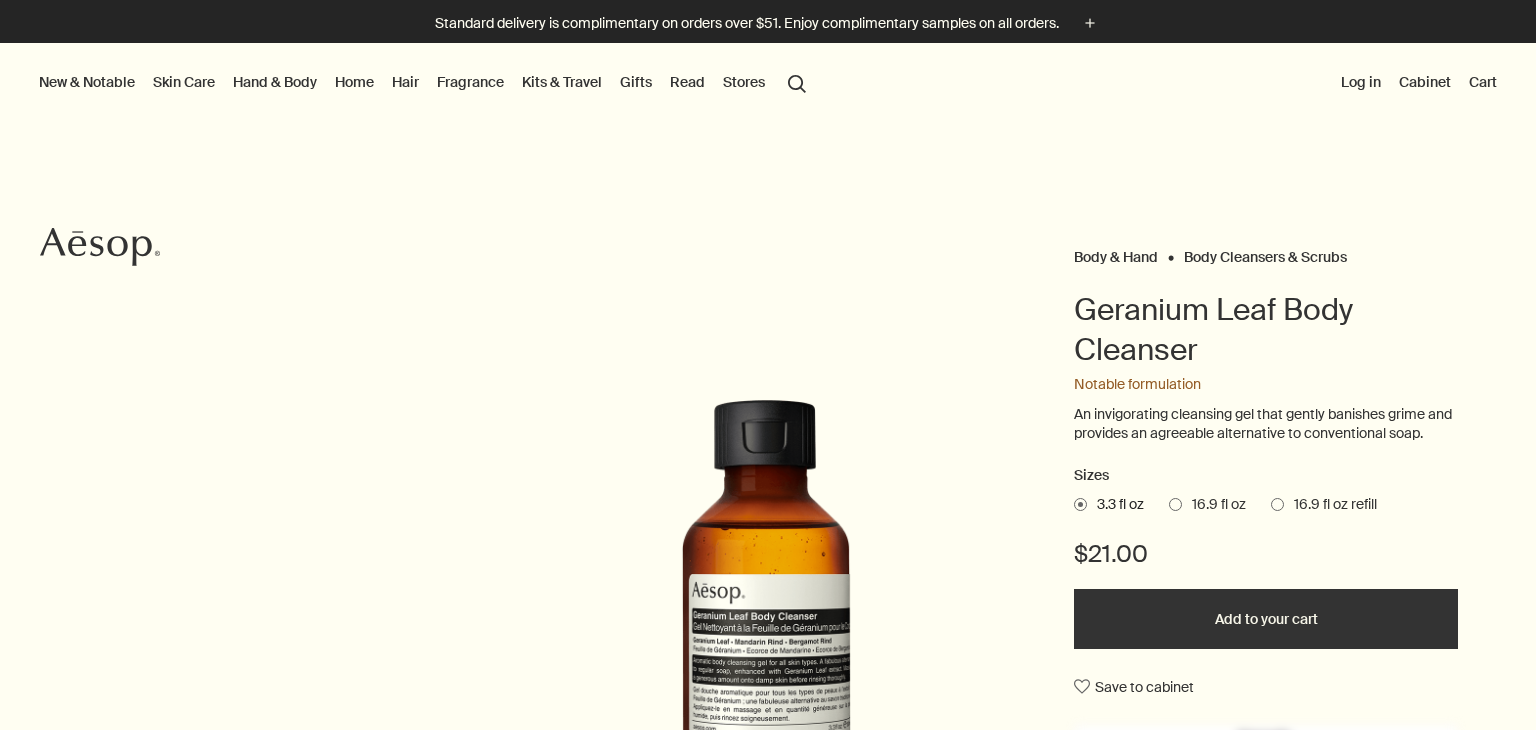 scroll, scrollTop: 0, scrollLeft: 0, axis: both 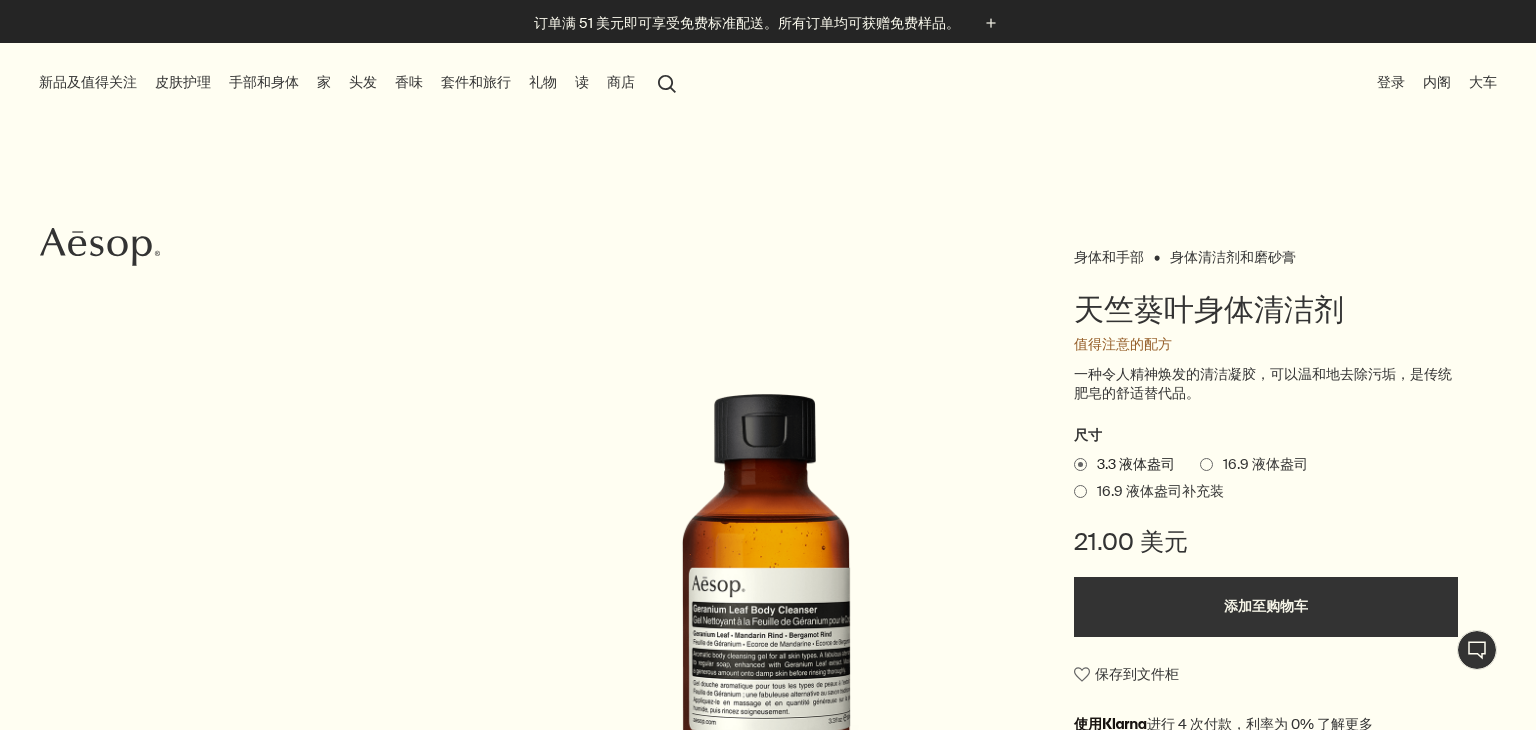 click on "皮肤护理" at bounding box center [183, 82] 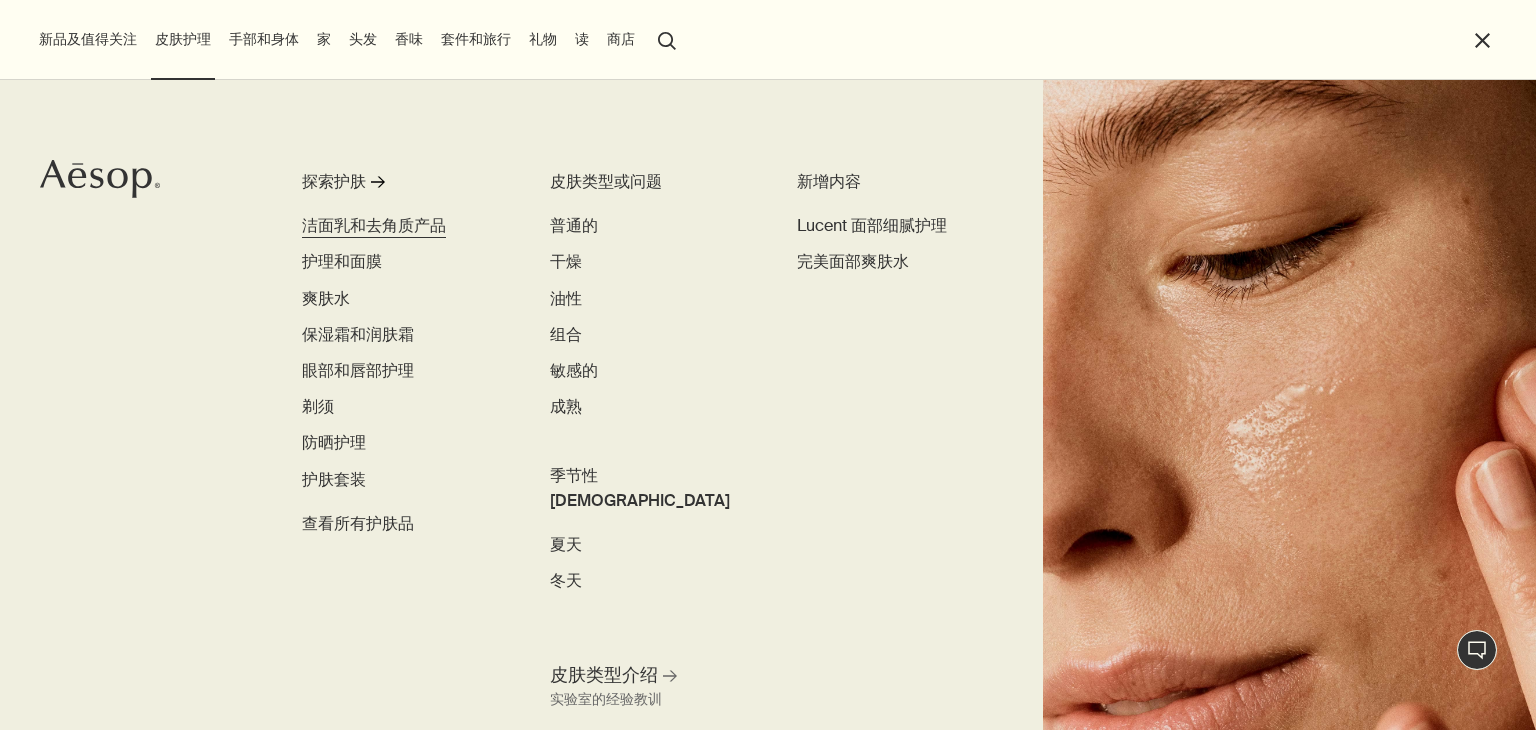 click on "洁面乳和去角质产品" at bounding box center [374, 225] 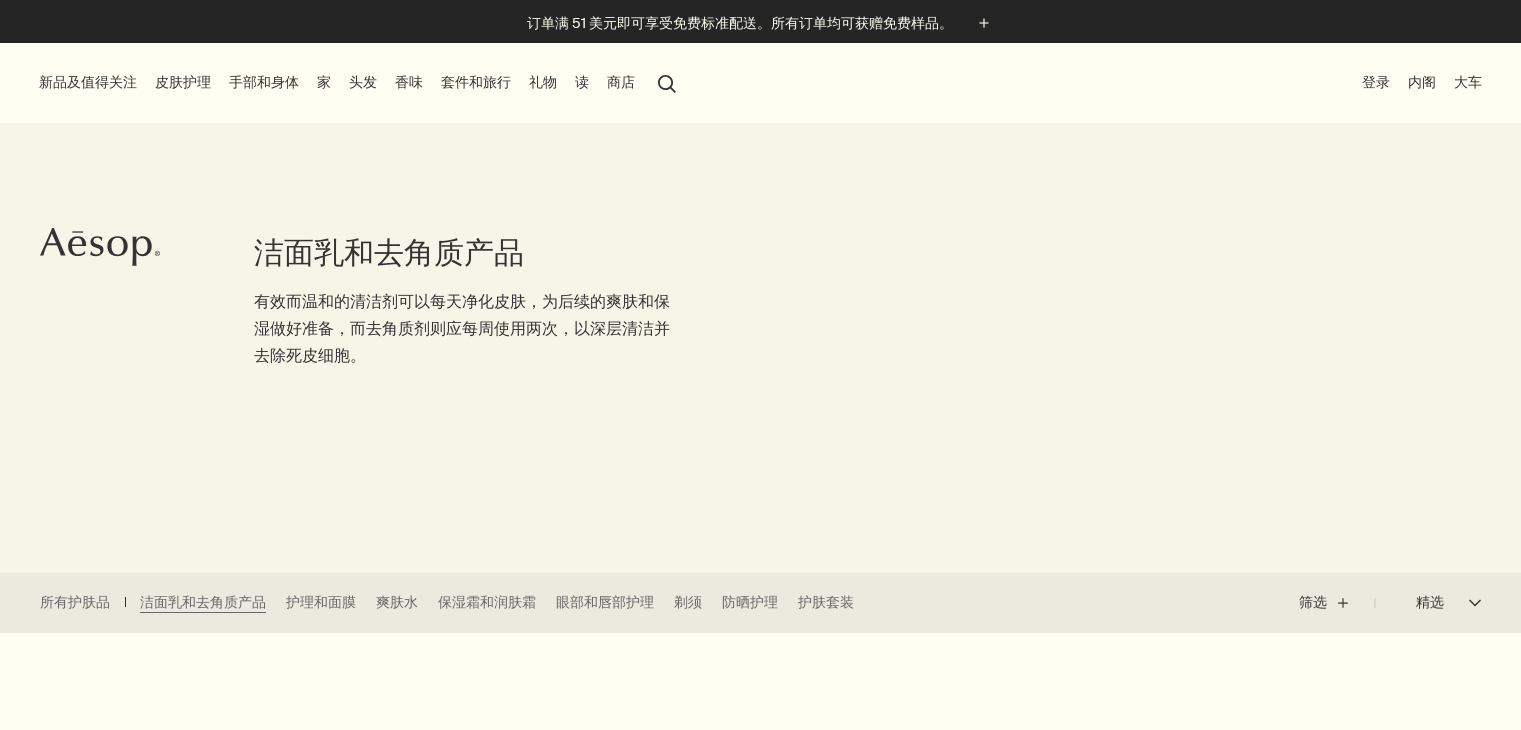 scroll, scrollTop: 0, scrollLeft: 0, axis: both 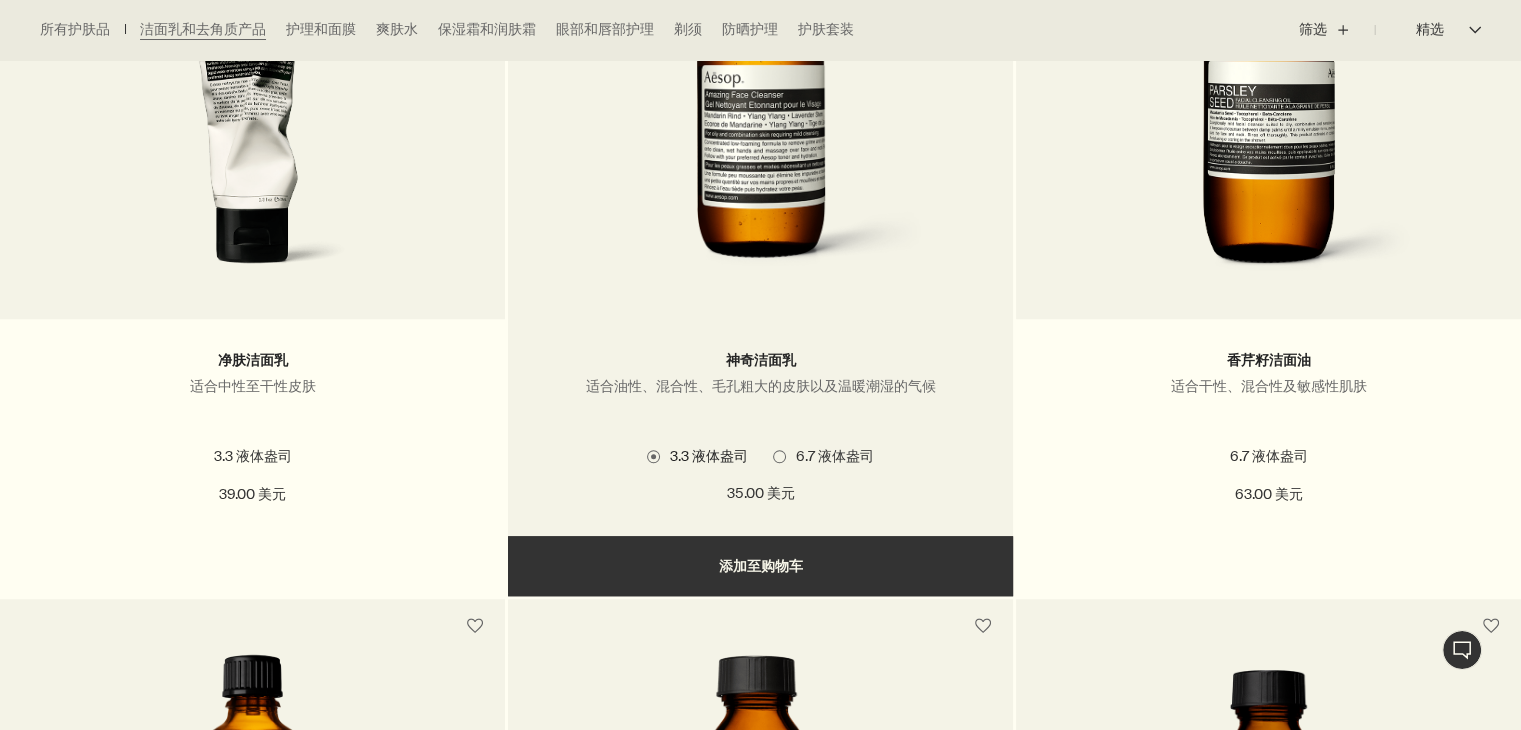 click on "适合油性、混合性、毛孔粗大的皮肤以及温暖潮湿的气候" at bounding box center [761, 386] 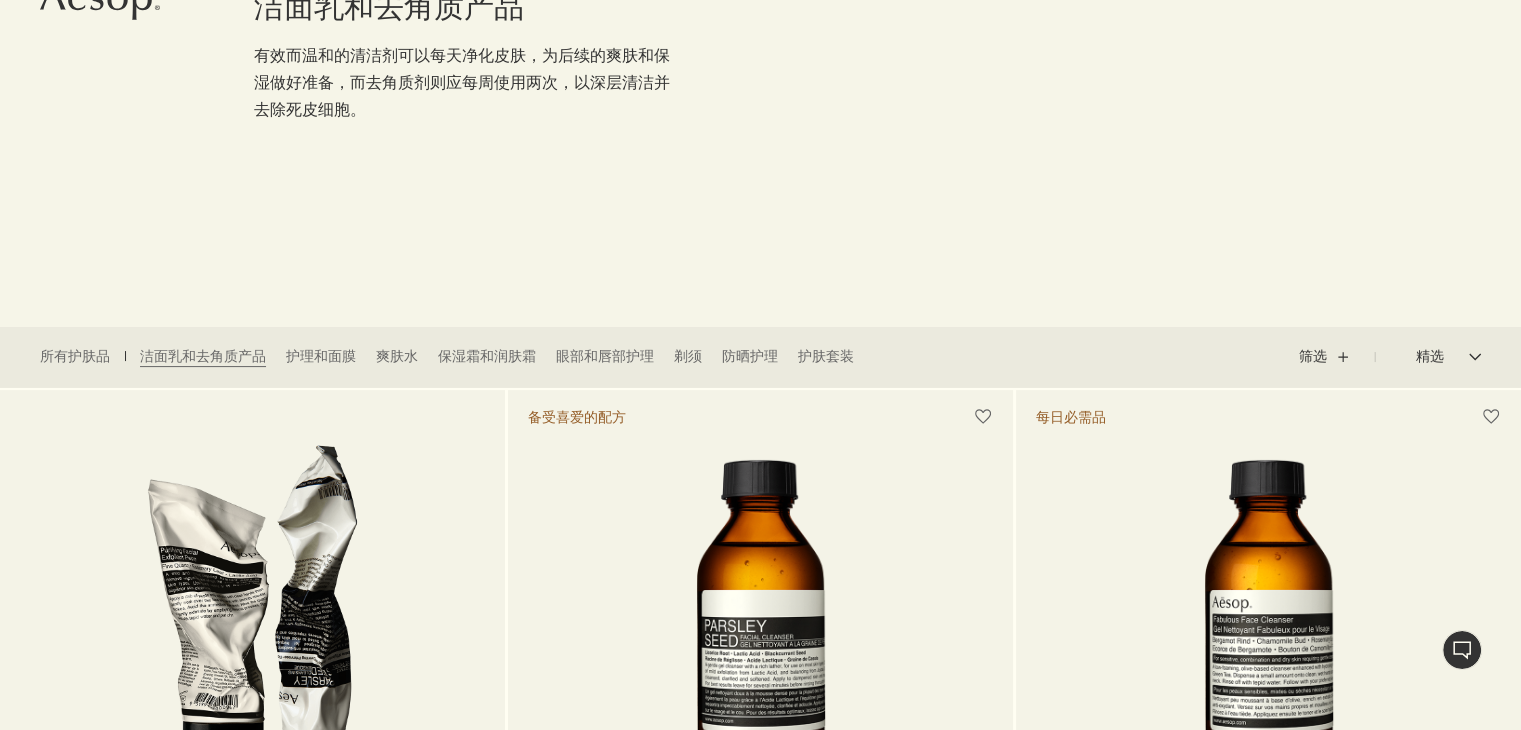 scroll, scrollTop: 247, scrollLeft: 0, axis: vertical 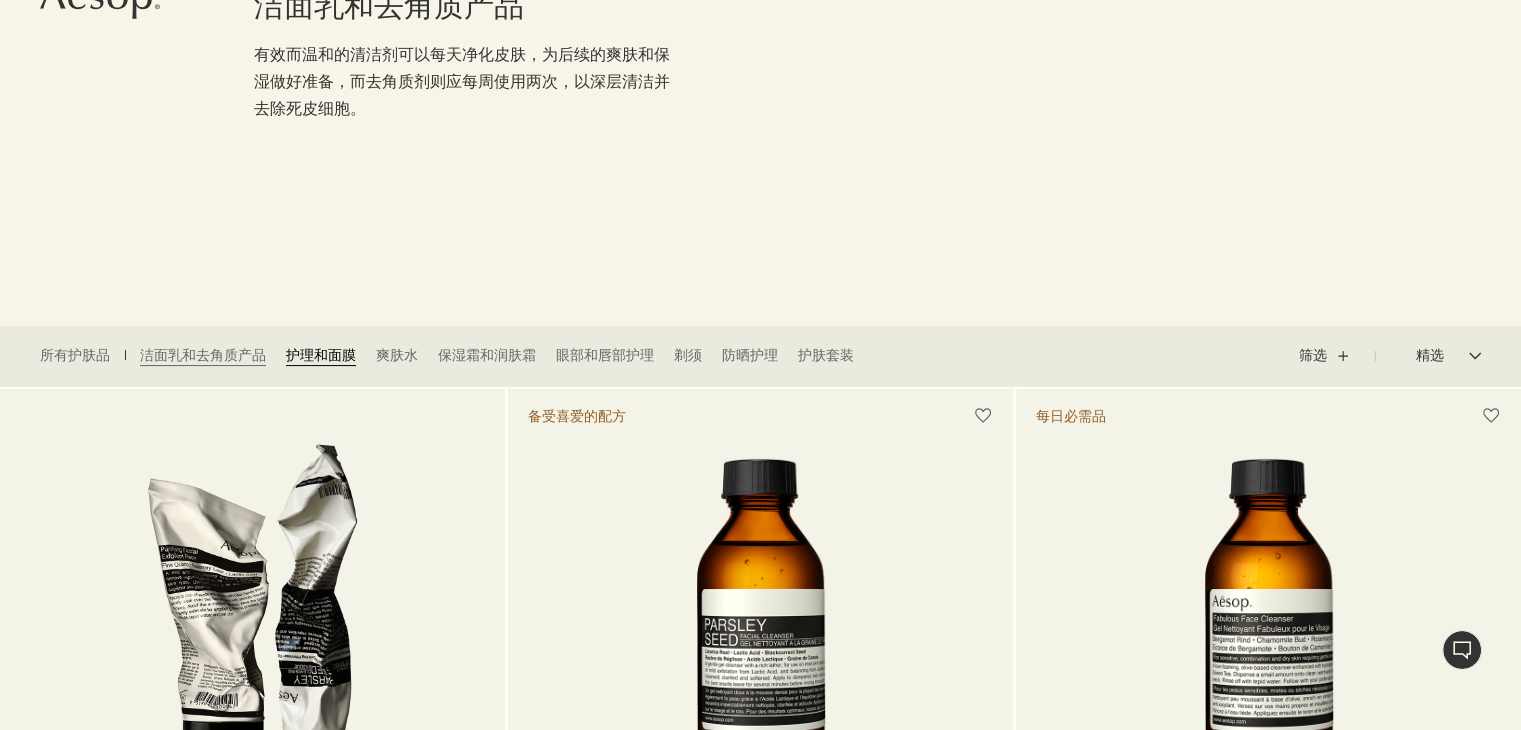 click on "护理和面膜" at bounding box center [321, 355] 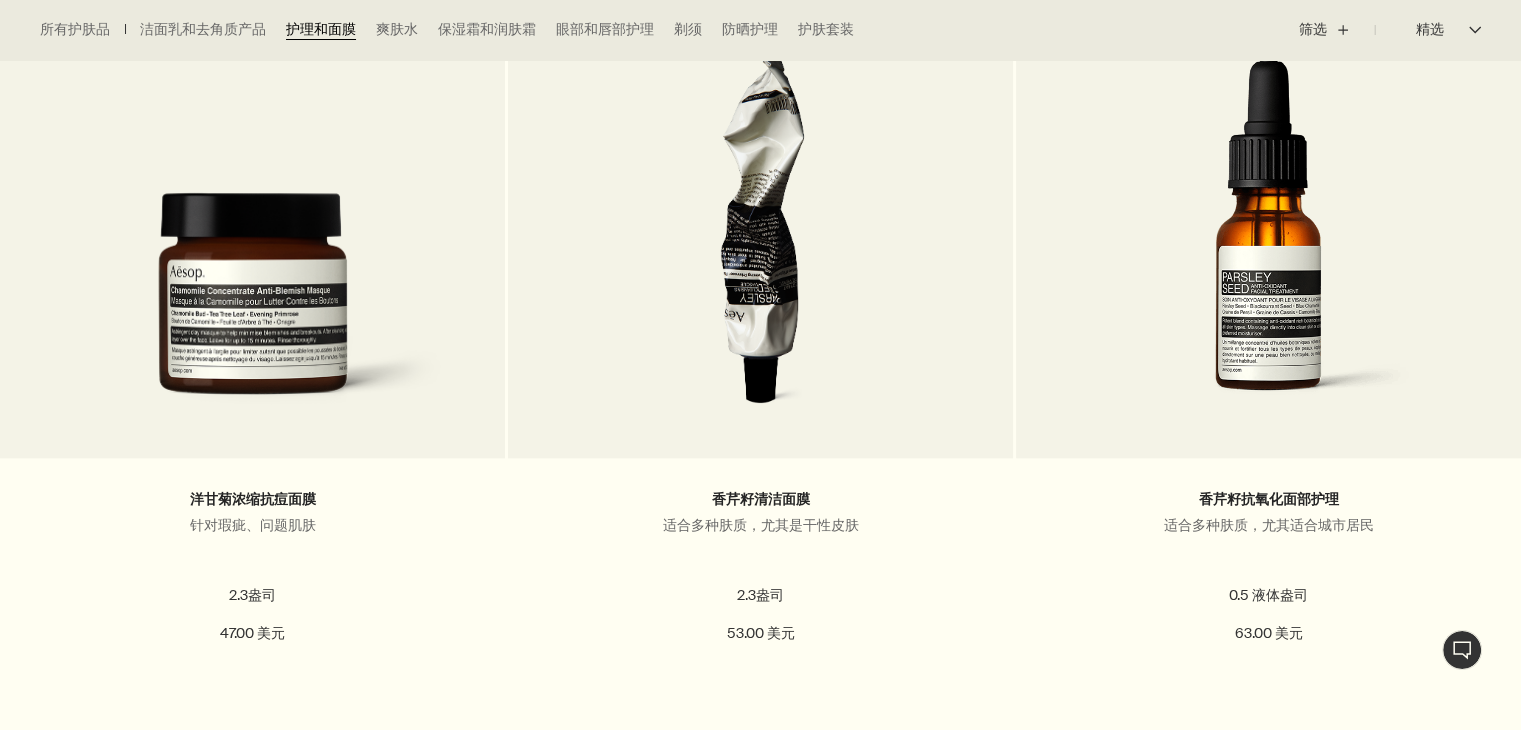 scroll, scrollTop: 2102, scrollLeft: 0, axis: vertical 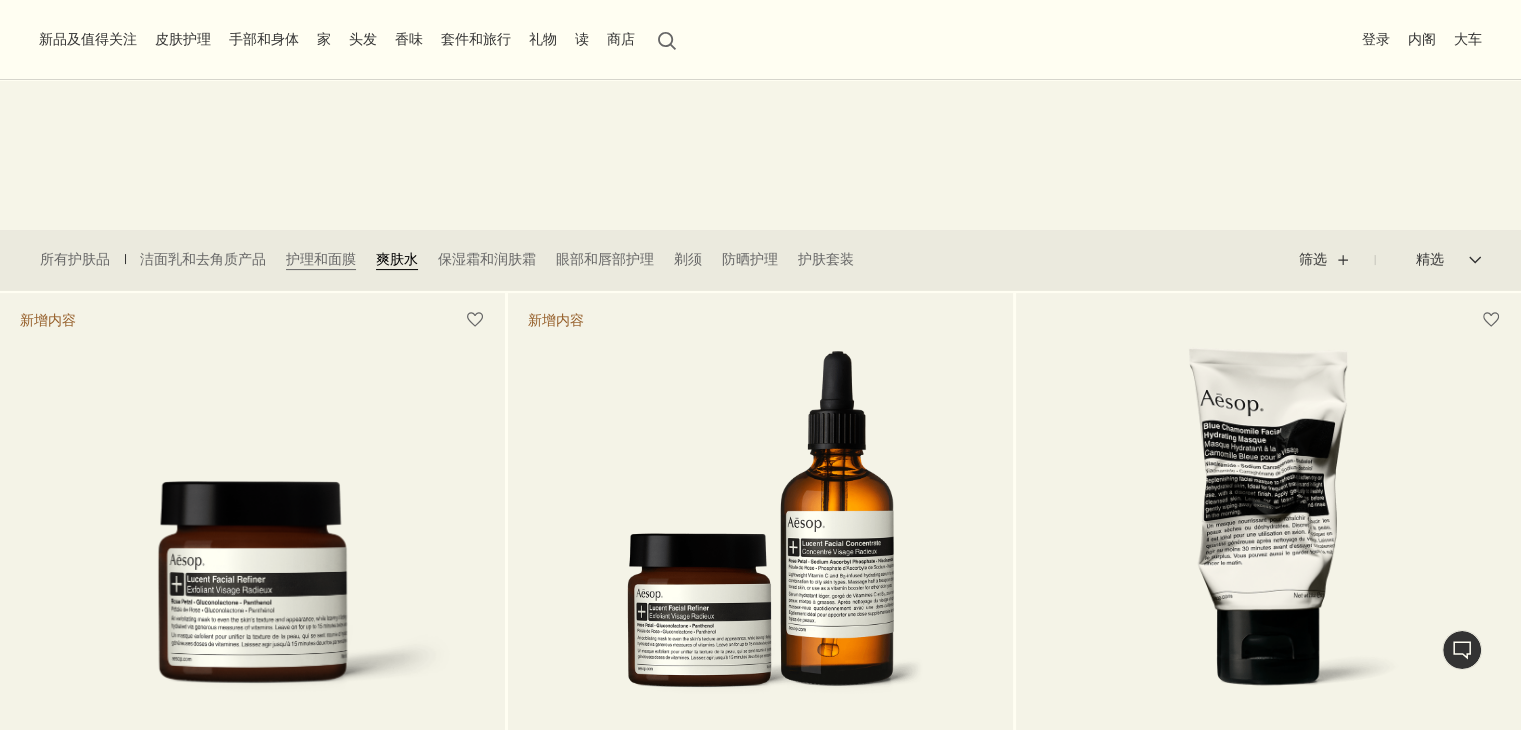 click on "爽肤水" at bounding box center (397, 259) 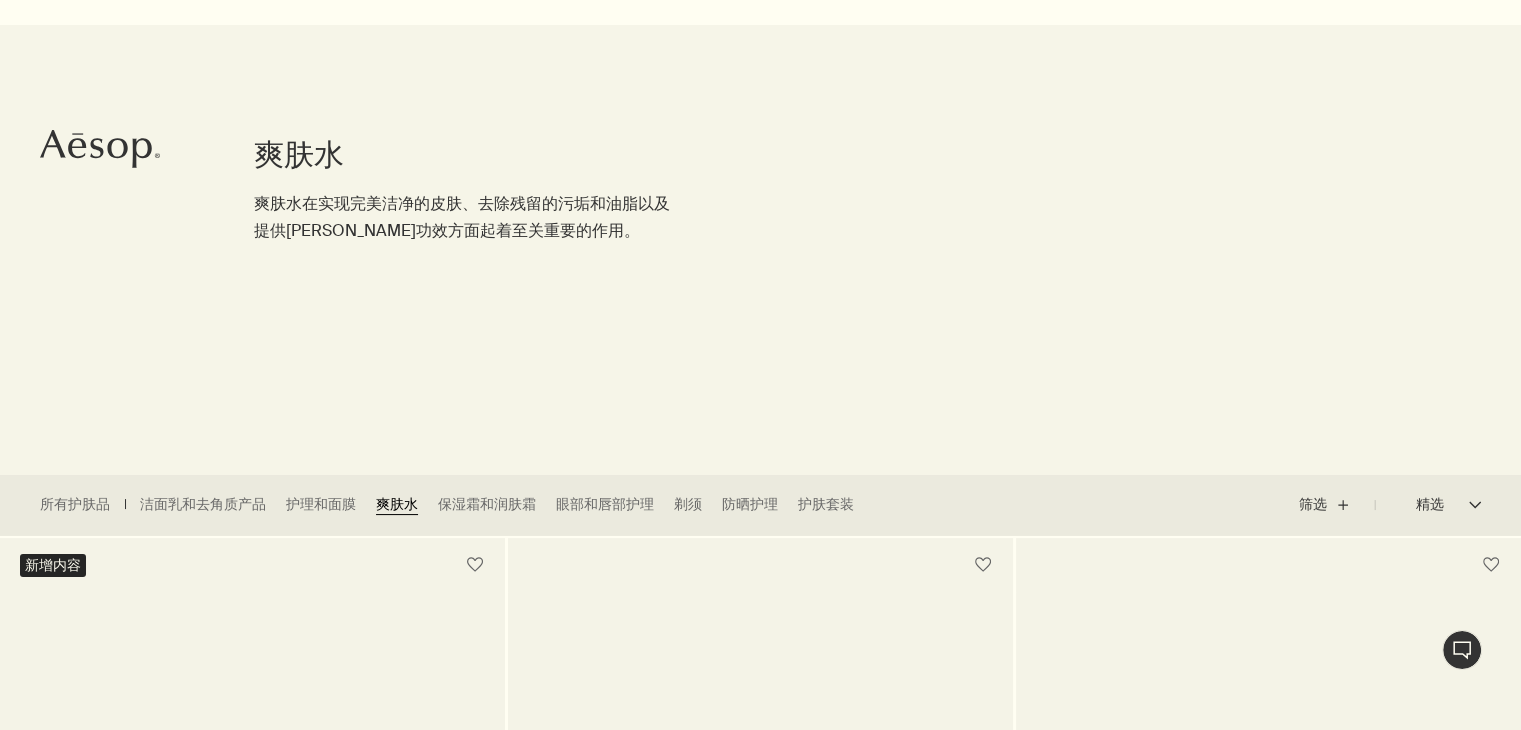 scroll, scrollTop: 99, scrollLeft: 0, axis: vertical 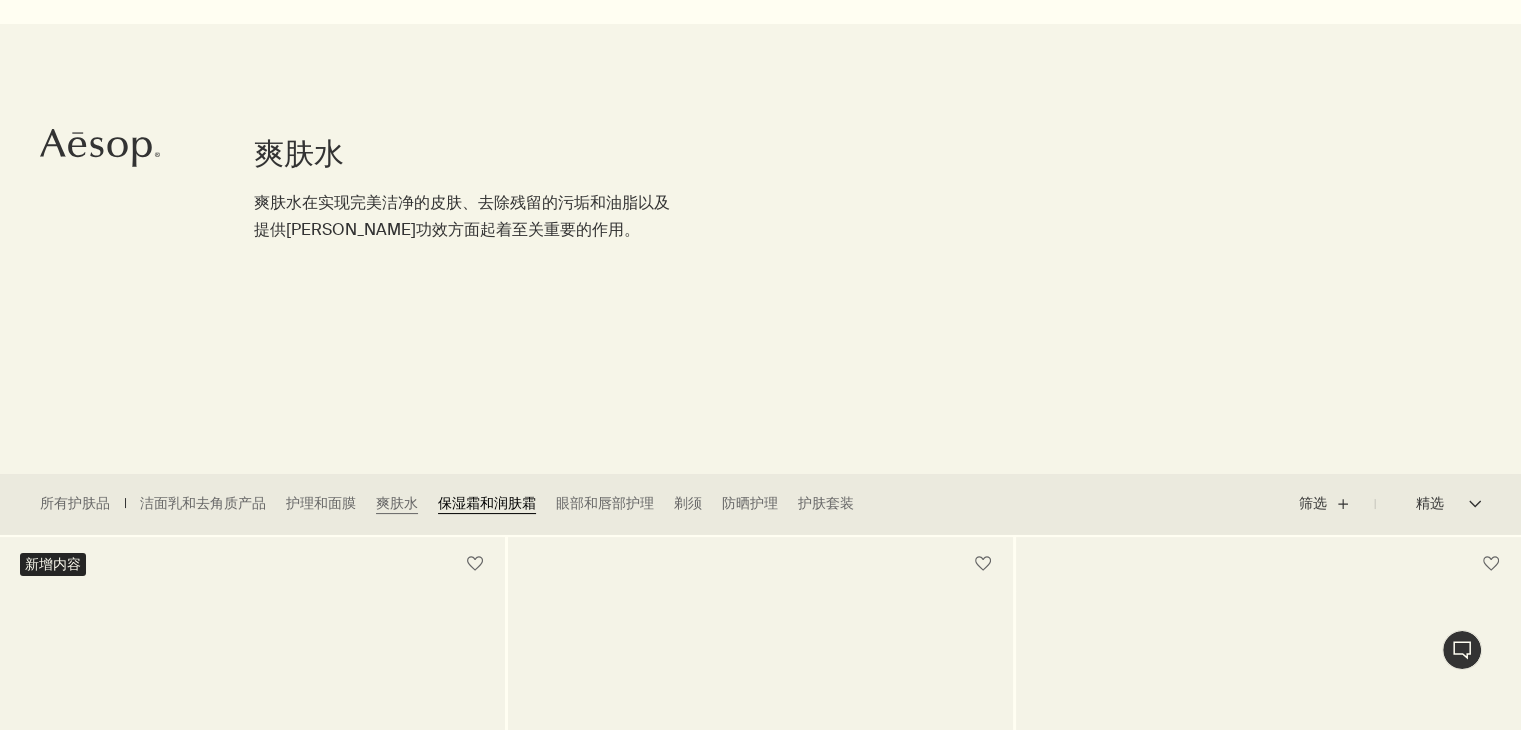 click on "保湿霜和润肤霜" at bounding box center [487, 504] 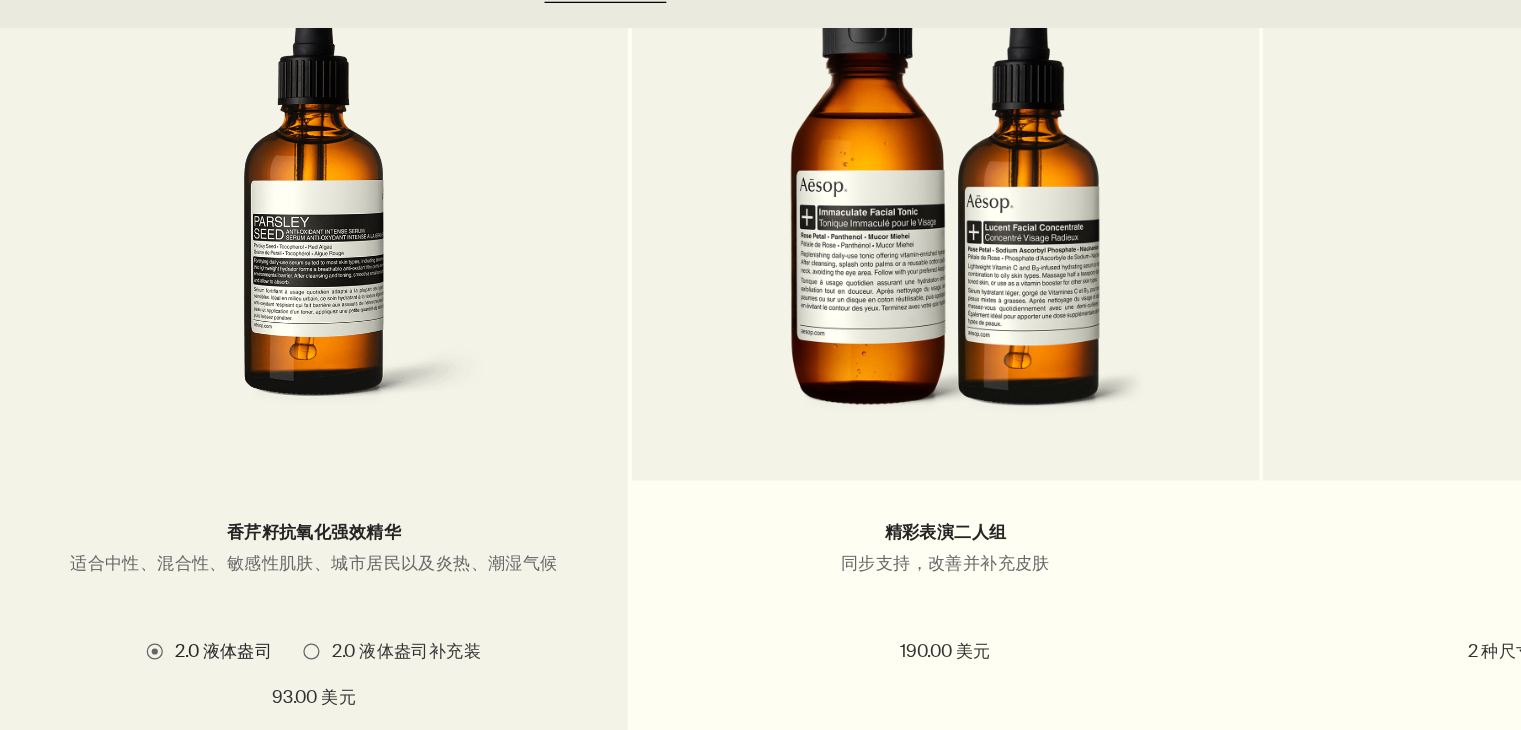 scroll, scrollTop: 1400, scrollLeft: 0, axis: vertical 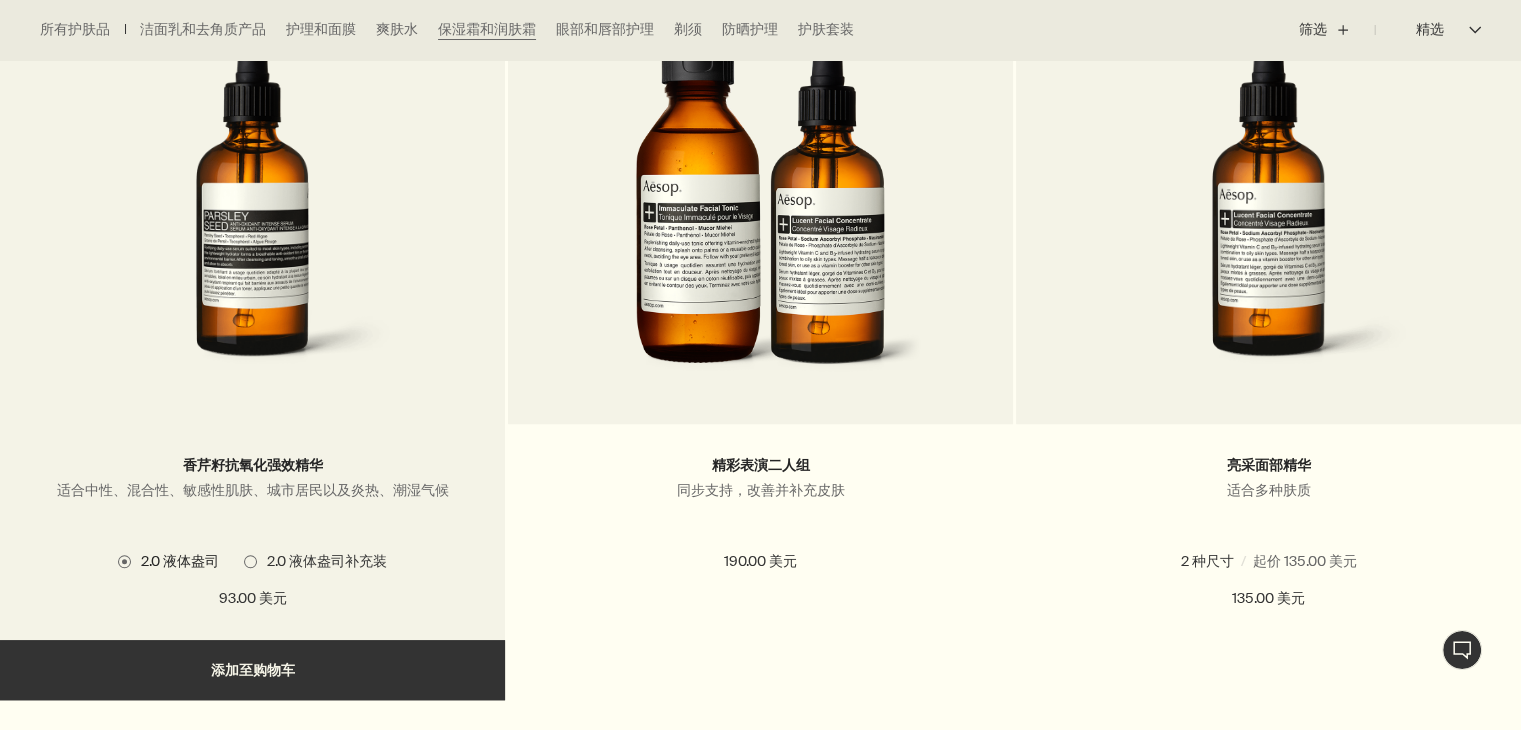 click at bounding box center [250, 561] 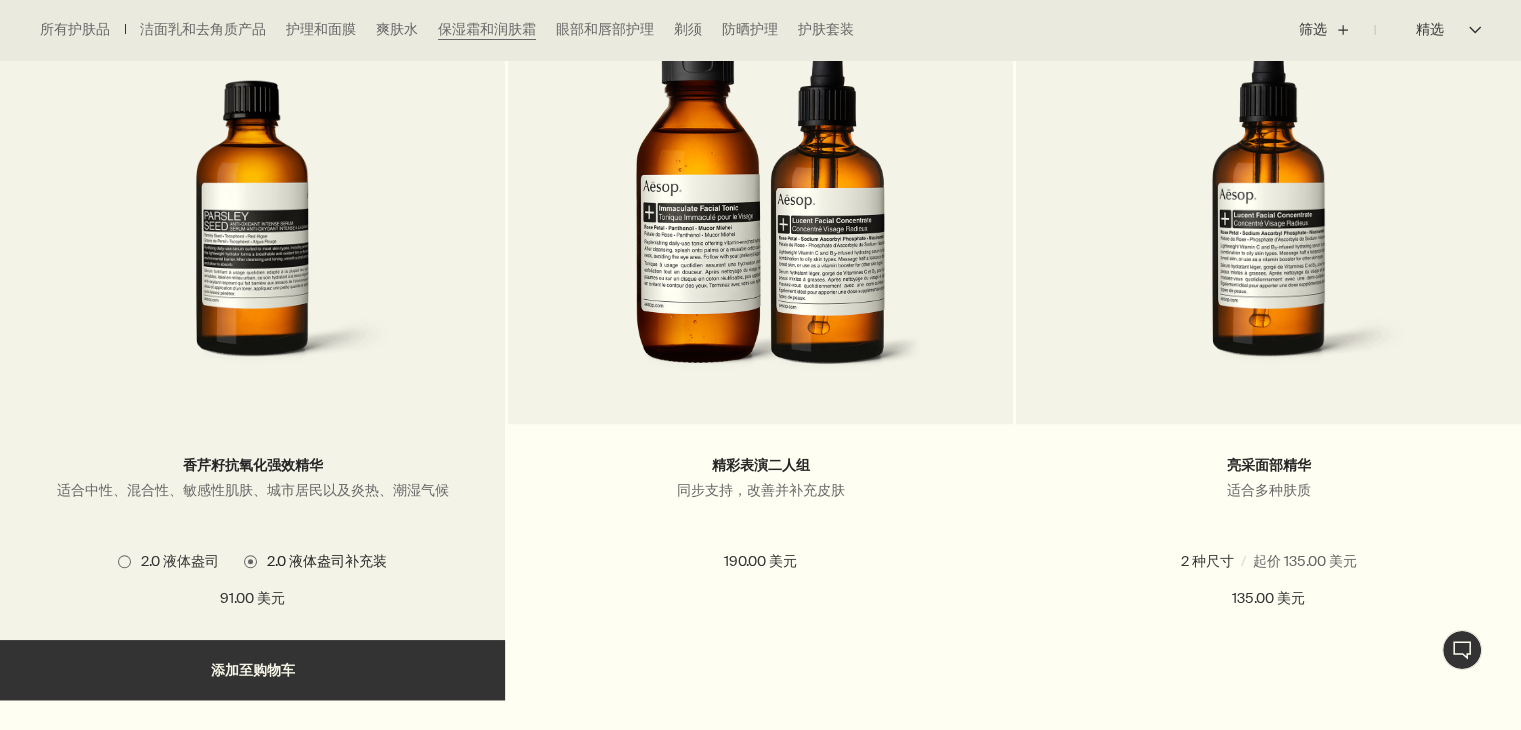 click at bounding box center (124, 561) 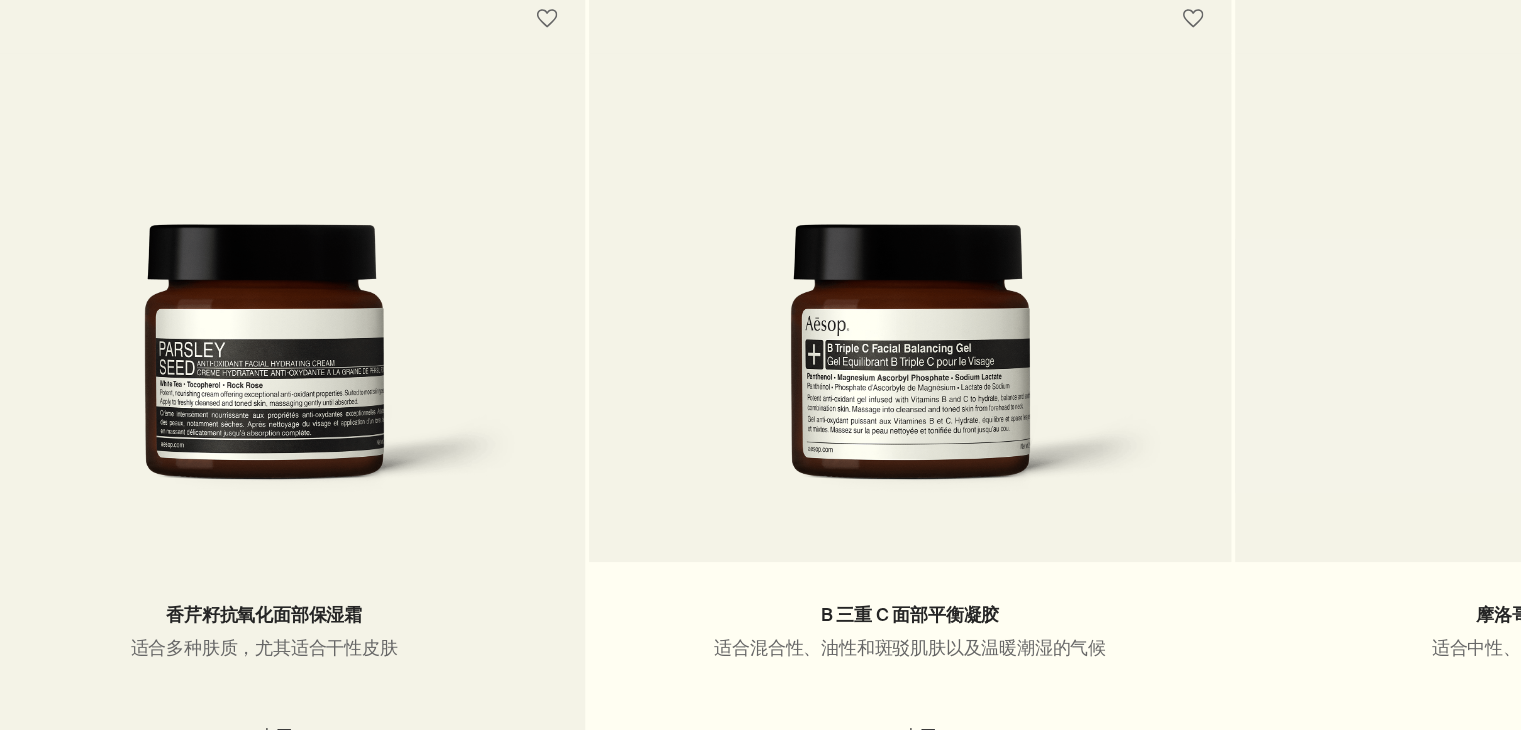 scroll, scrollTop: 2034, scrollLeft: 0, axis: vertical 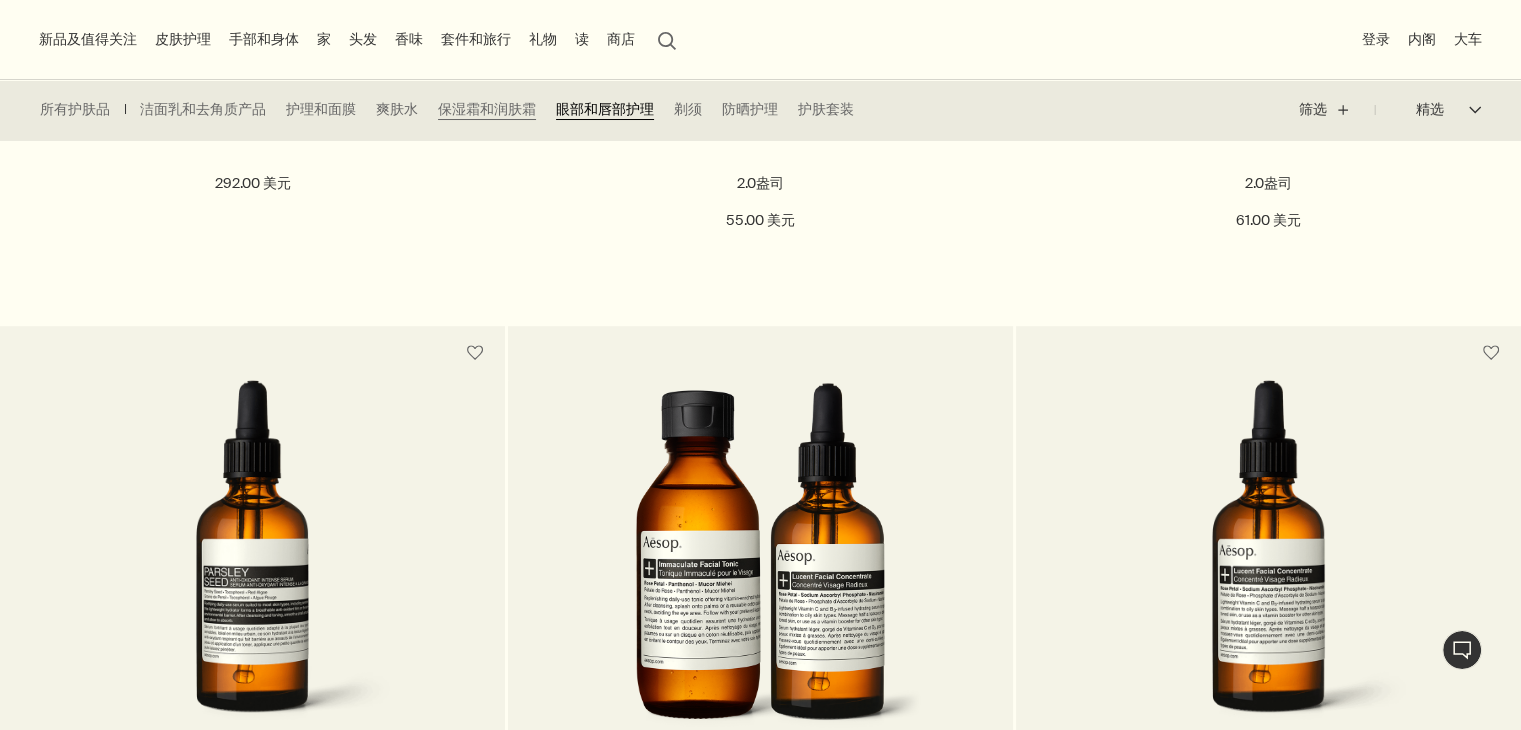 click on "眼部和唇部护理" at bounding box center [605, 109] 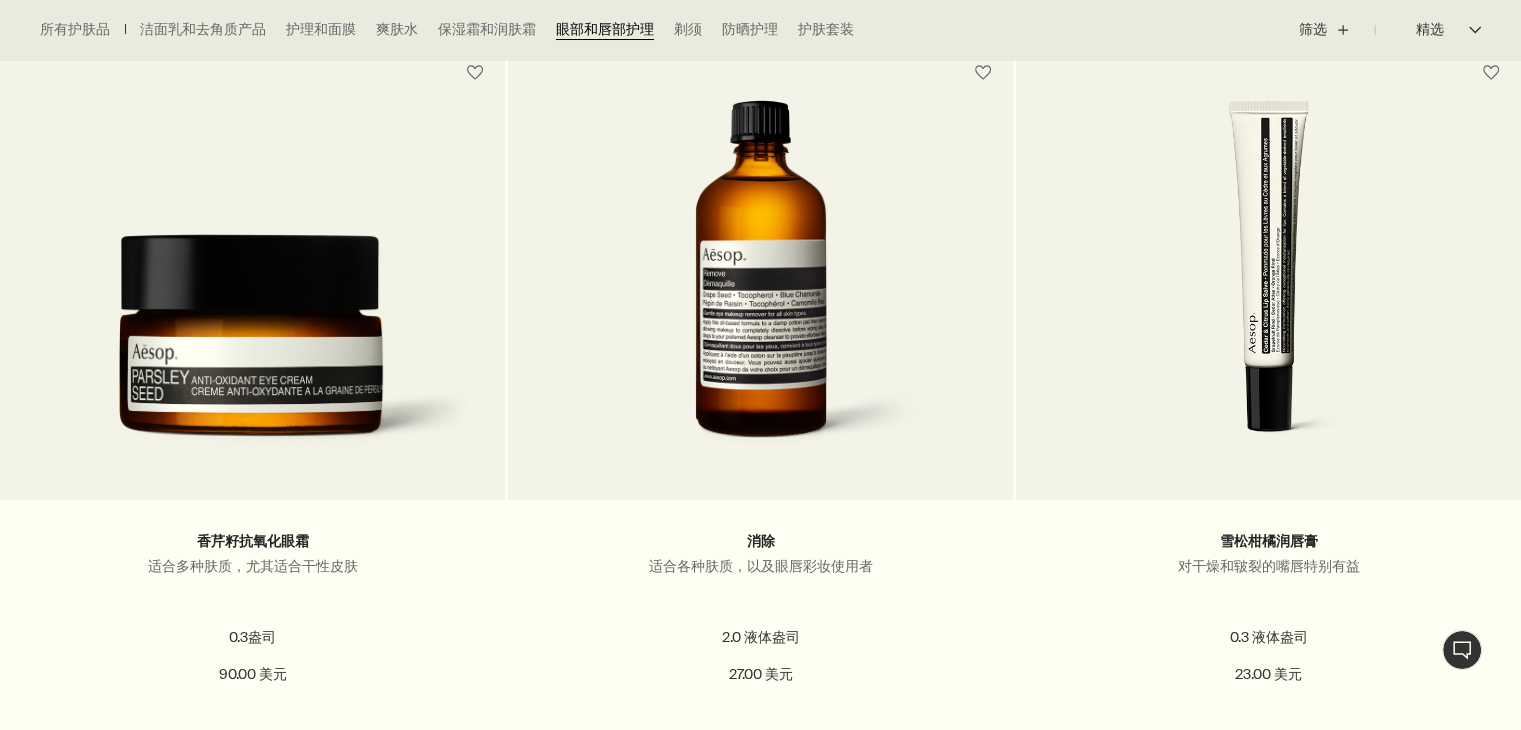 scroll, scrollTop: 610, scrollLeft: 0, axis: vertical 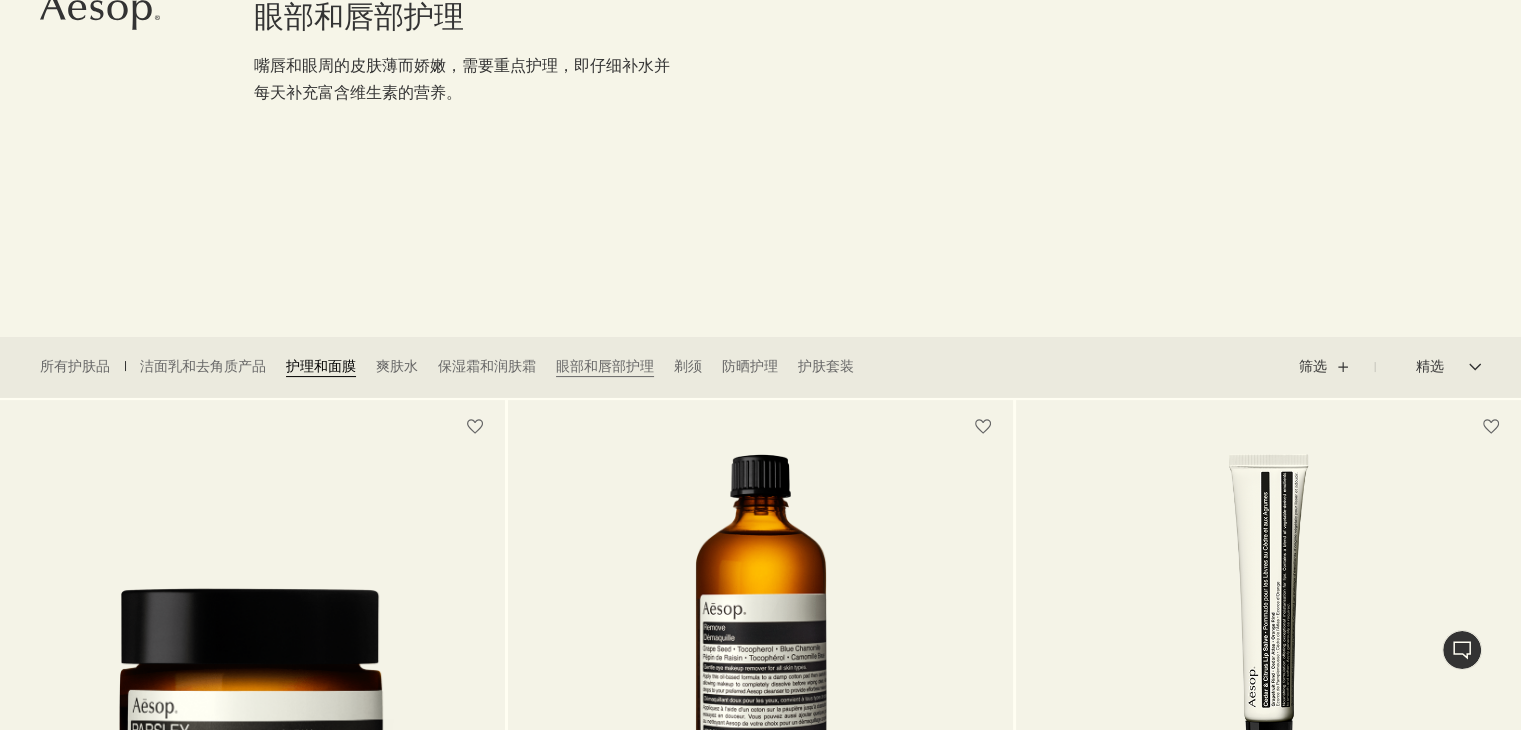 click on "护理和面膜" at bounding box center (321, 366) 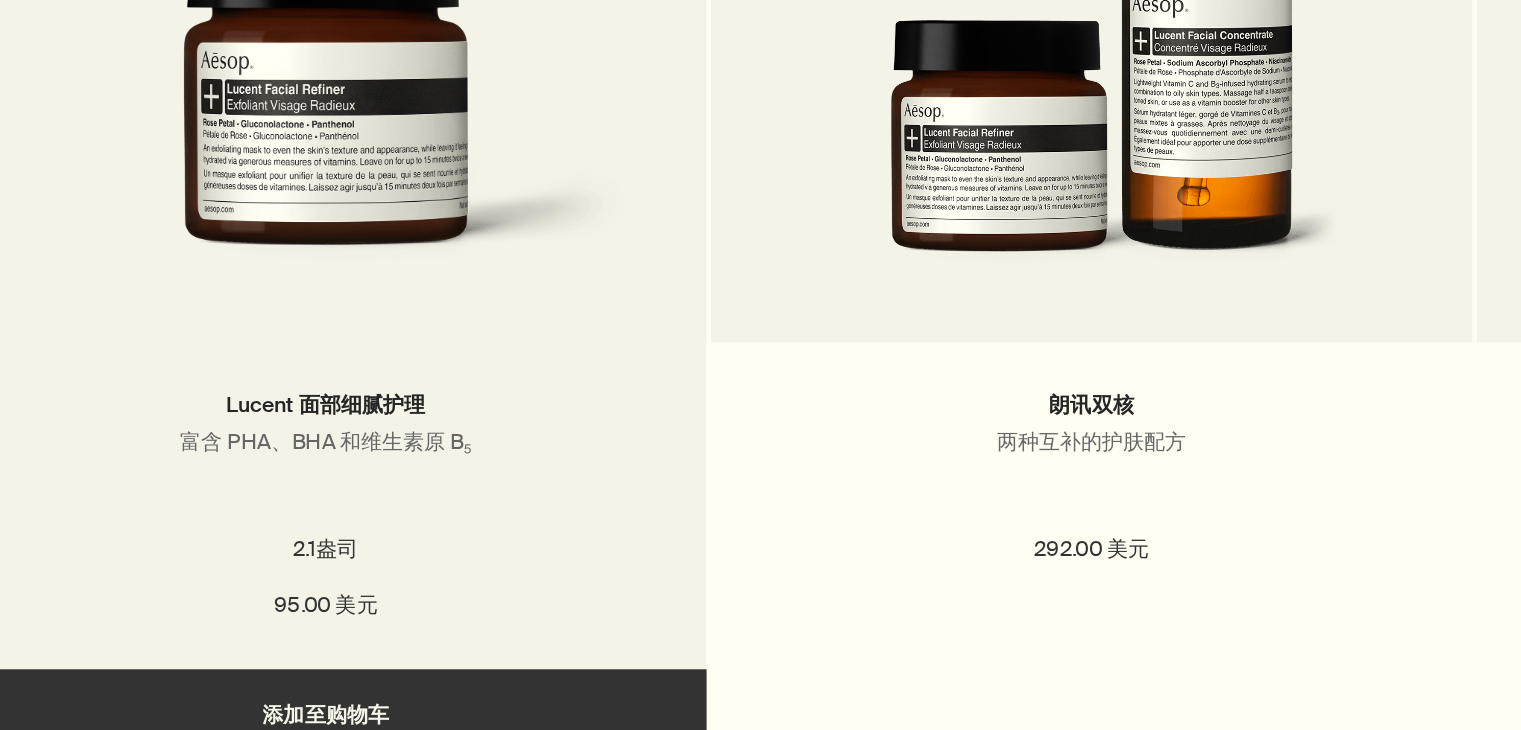 scroll, scrollTop: 676, scrollLeft: 0, axis: vertical 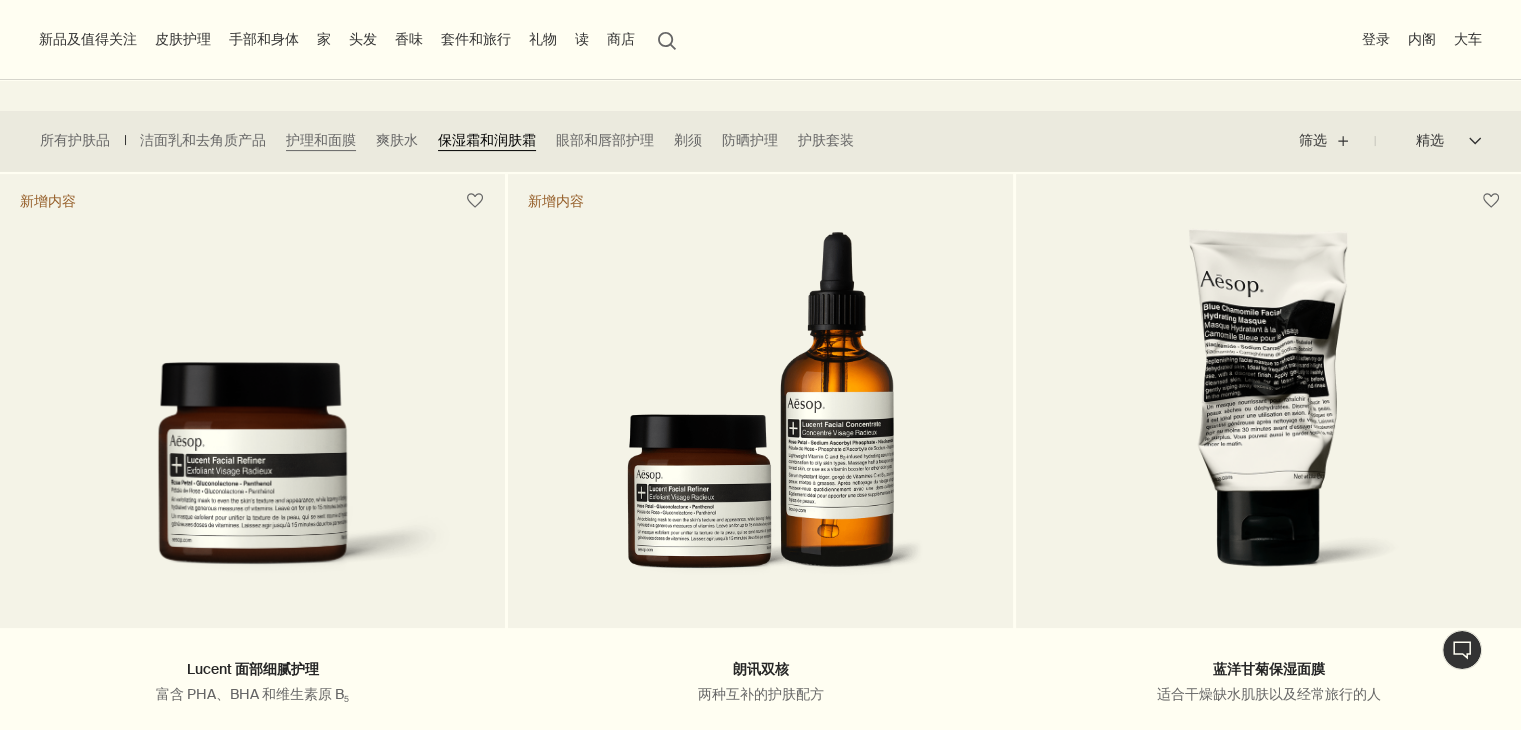 click on "保湿霜和润肤霜" at bounding box center [487, 140] 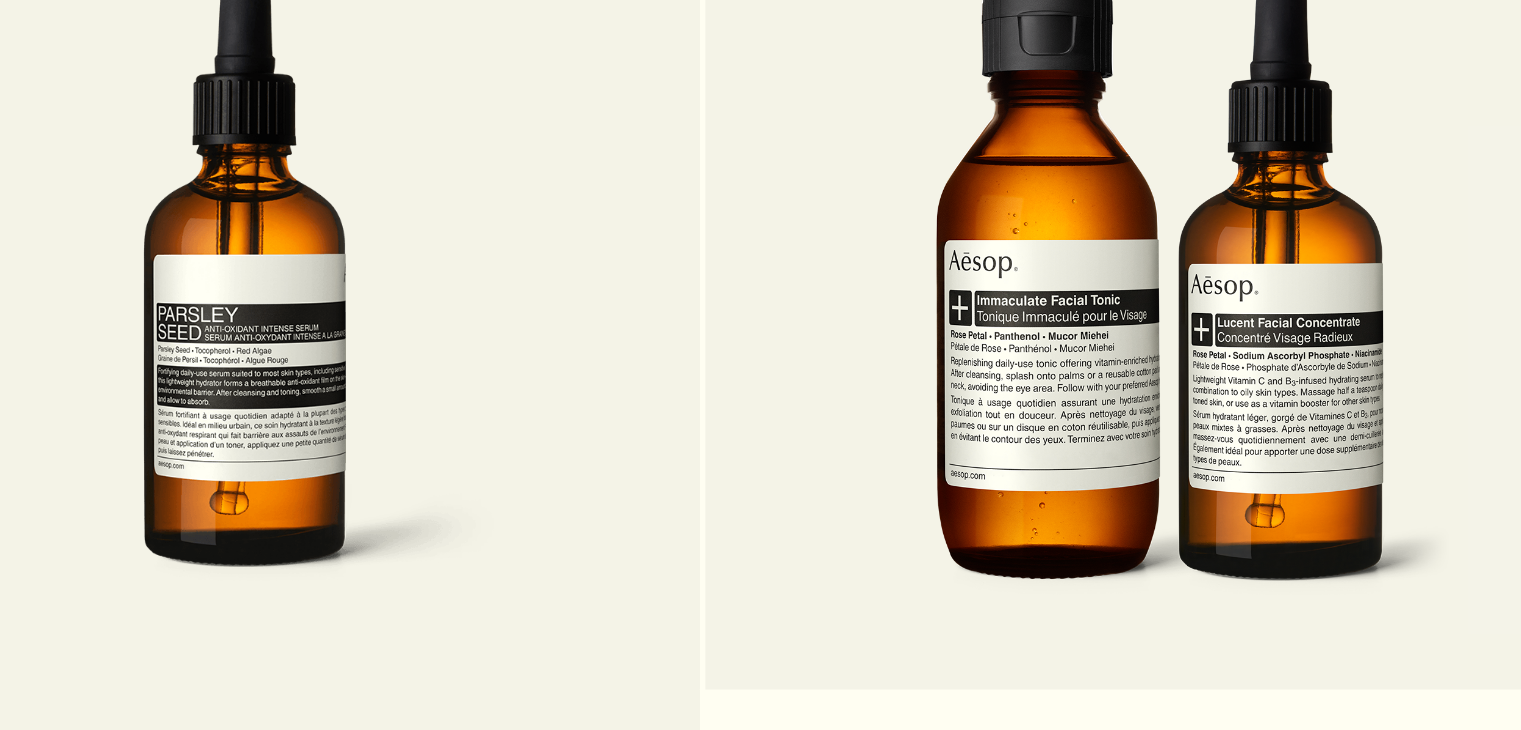 scroll, scrollTop: 1310, scrollLeft: 0, axis: vertical 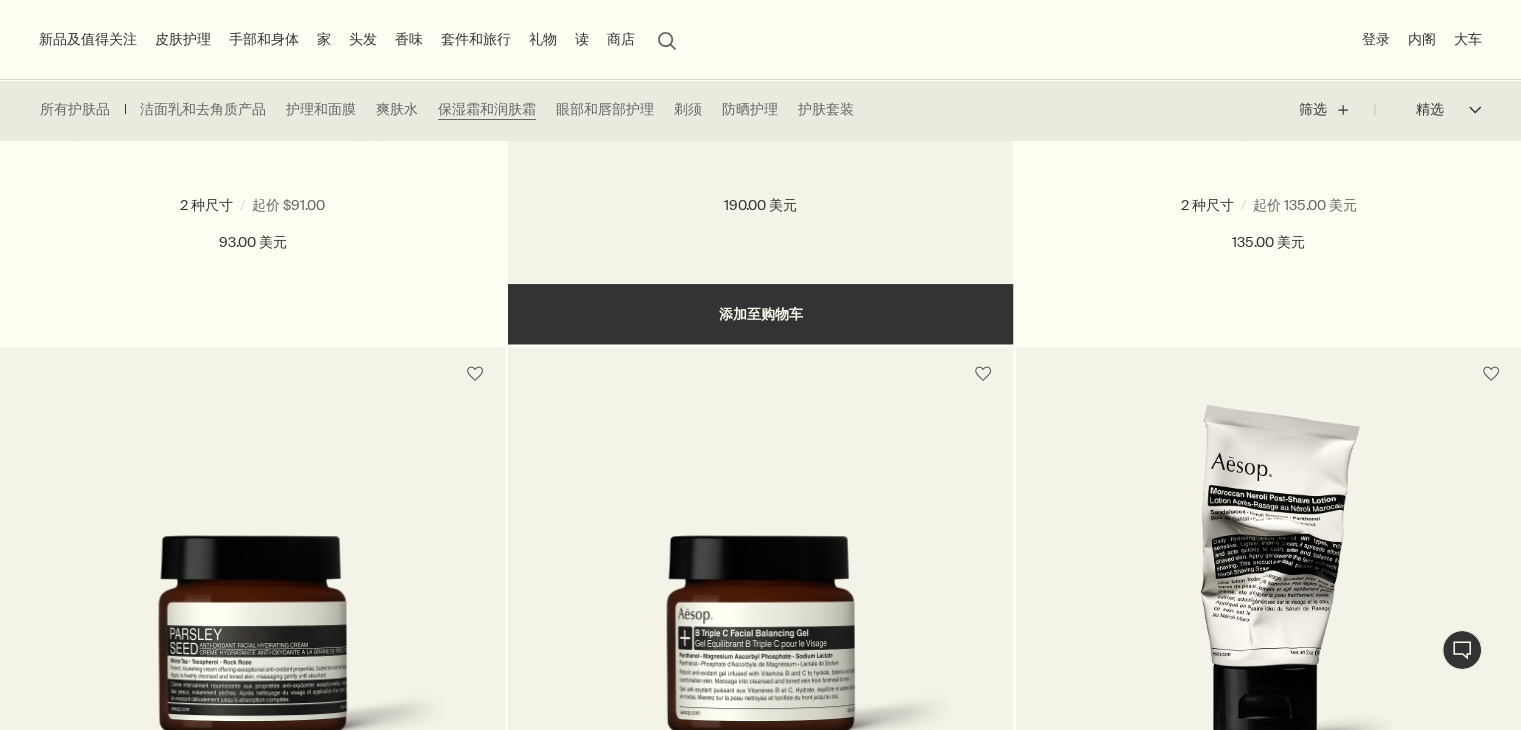 drag, startPoint x: 263, startPoint y: 294, endPoint x: 1010, endPoint y: 238, distance: 749.0961 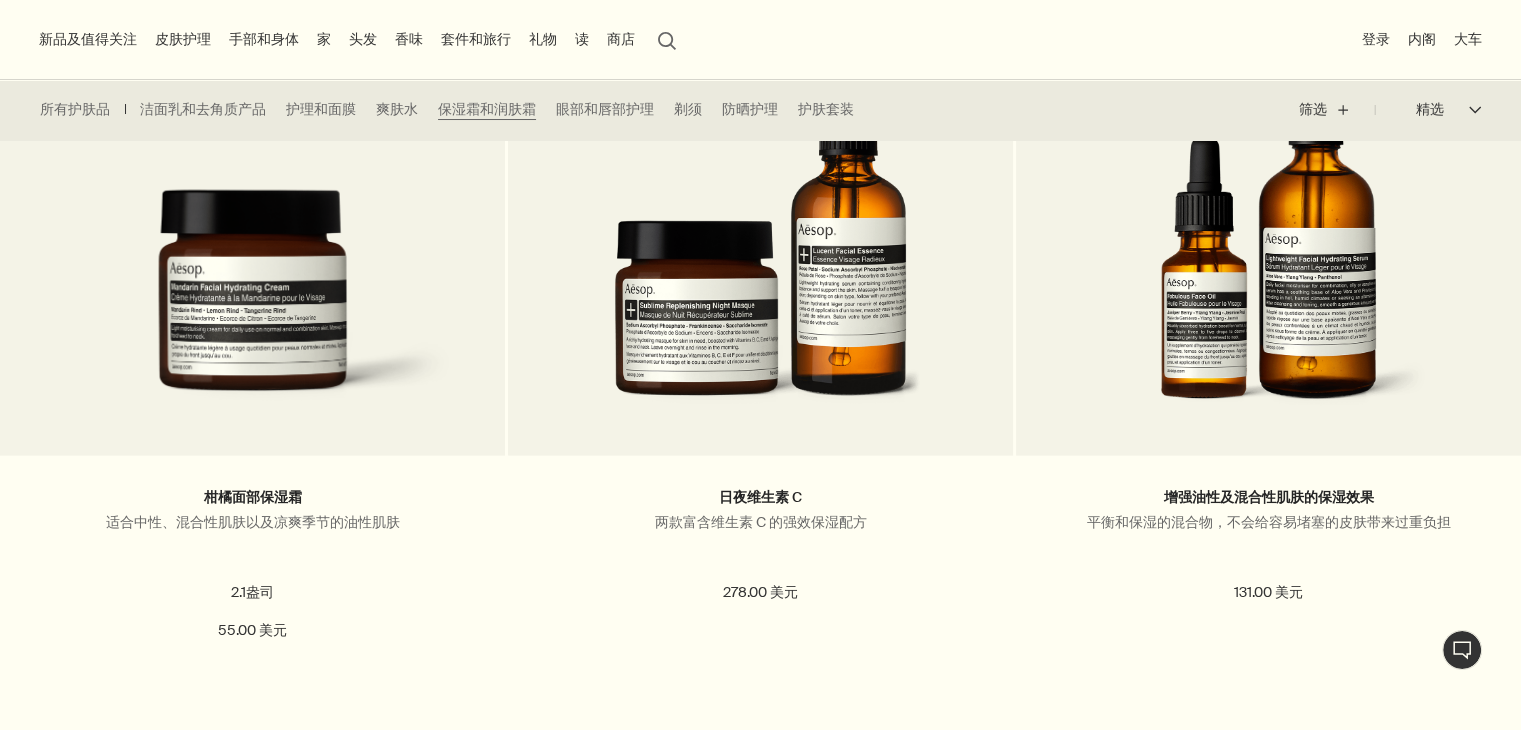 scroll, scrollTop: 4303, scrollLeft: 0, axis: vertical 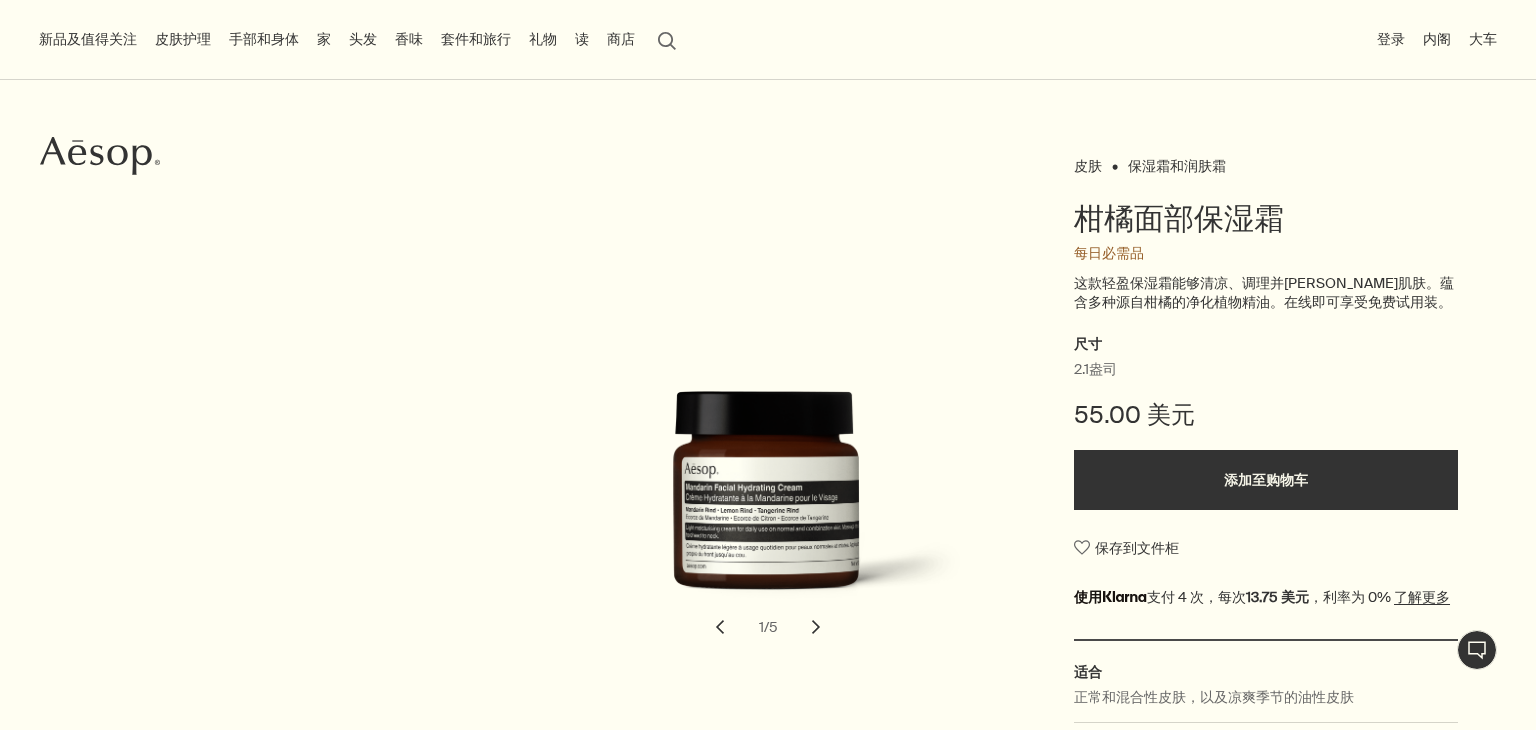click on "手部和身体" at bounding box center [264, 39] 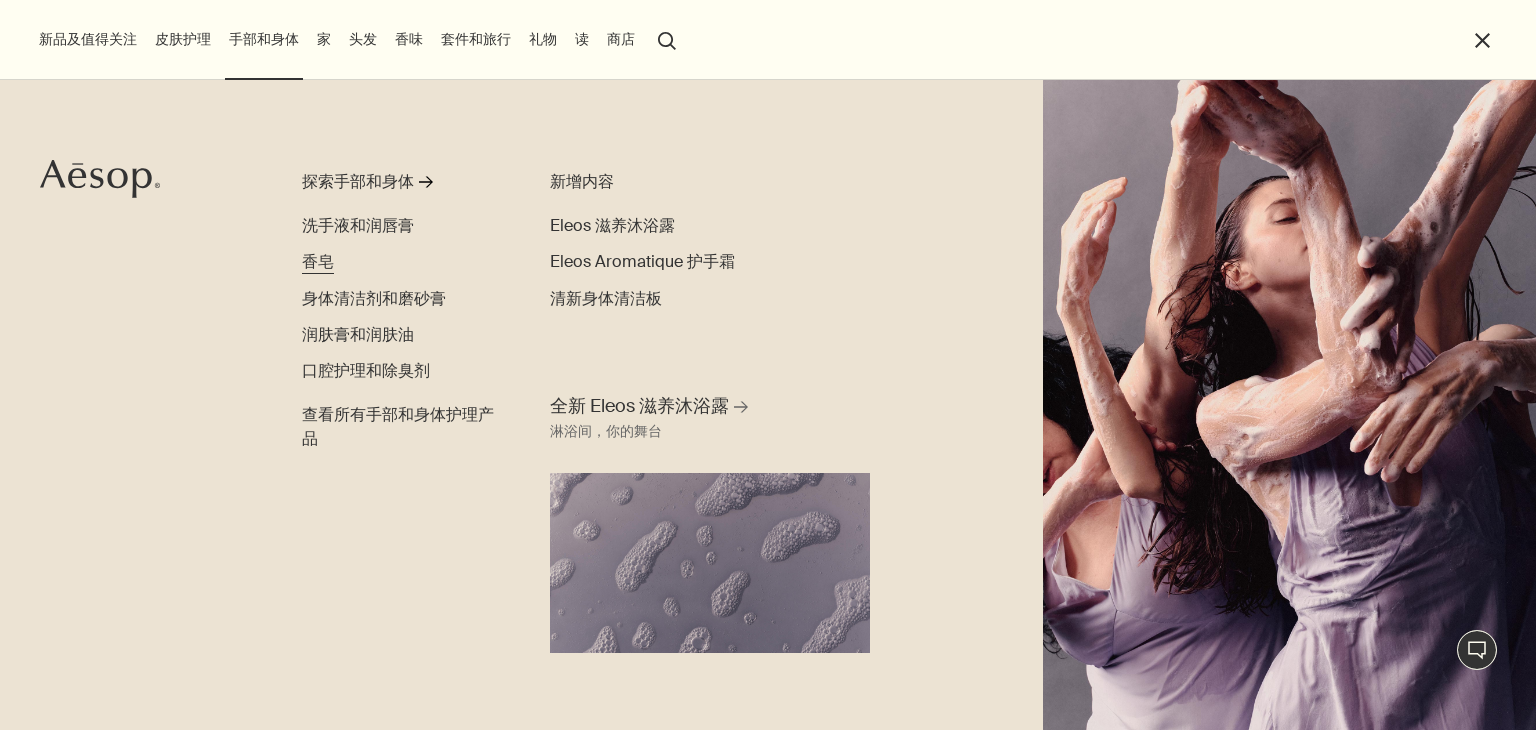 click on "香皂" at bounding box center (318, 261) 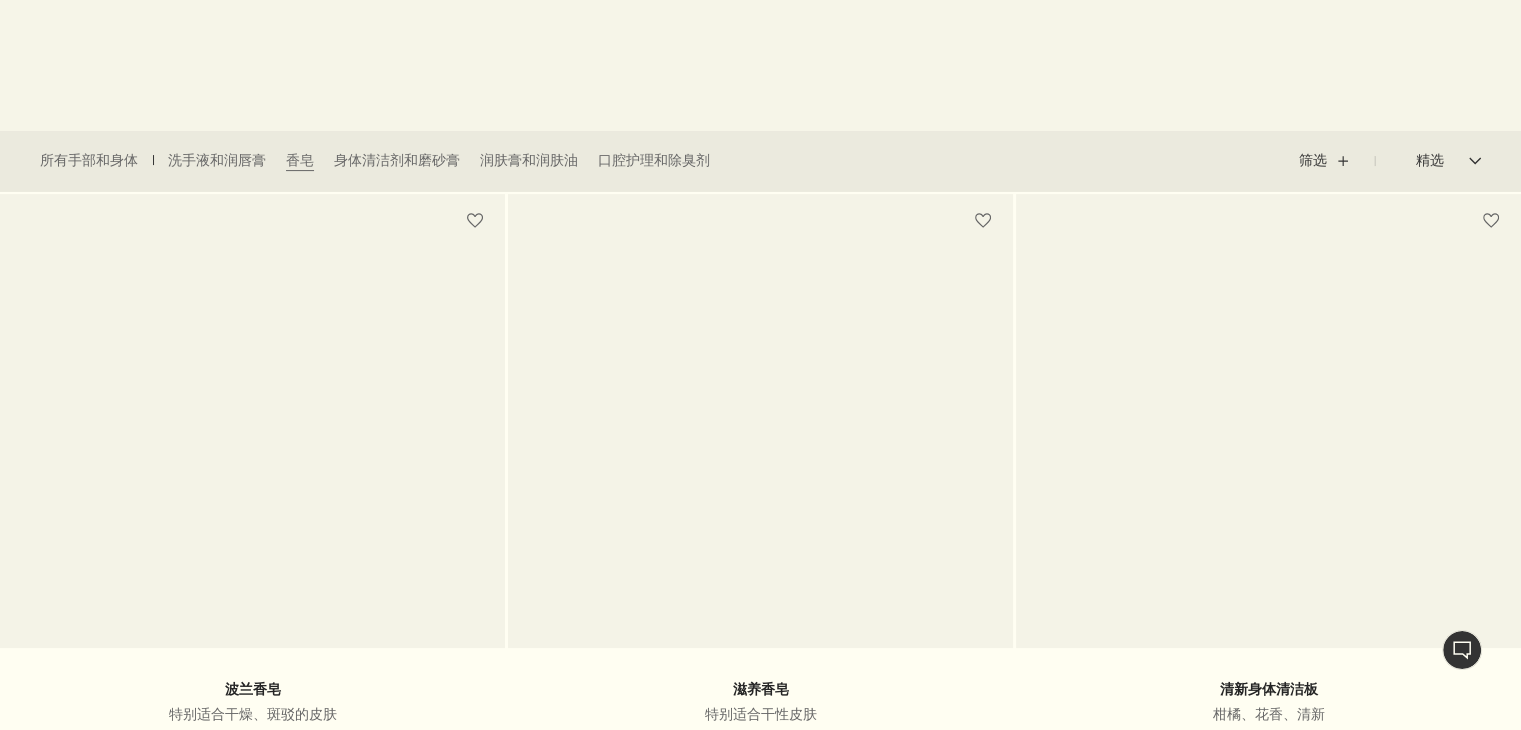 scroll, scrollTop: 0, scrollLeft: 0, axis: both 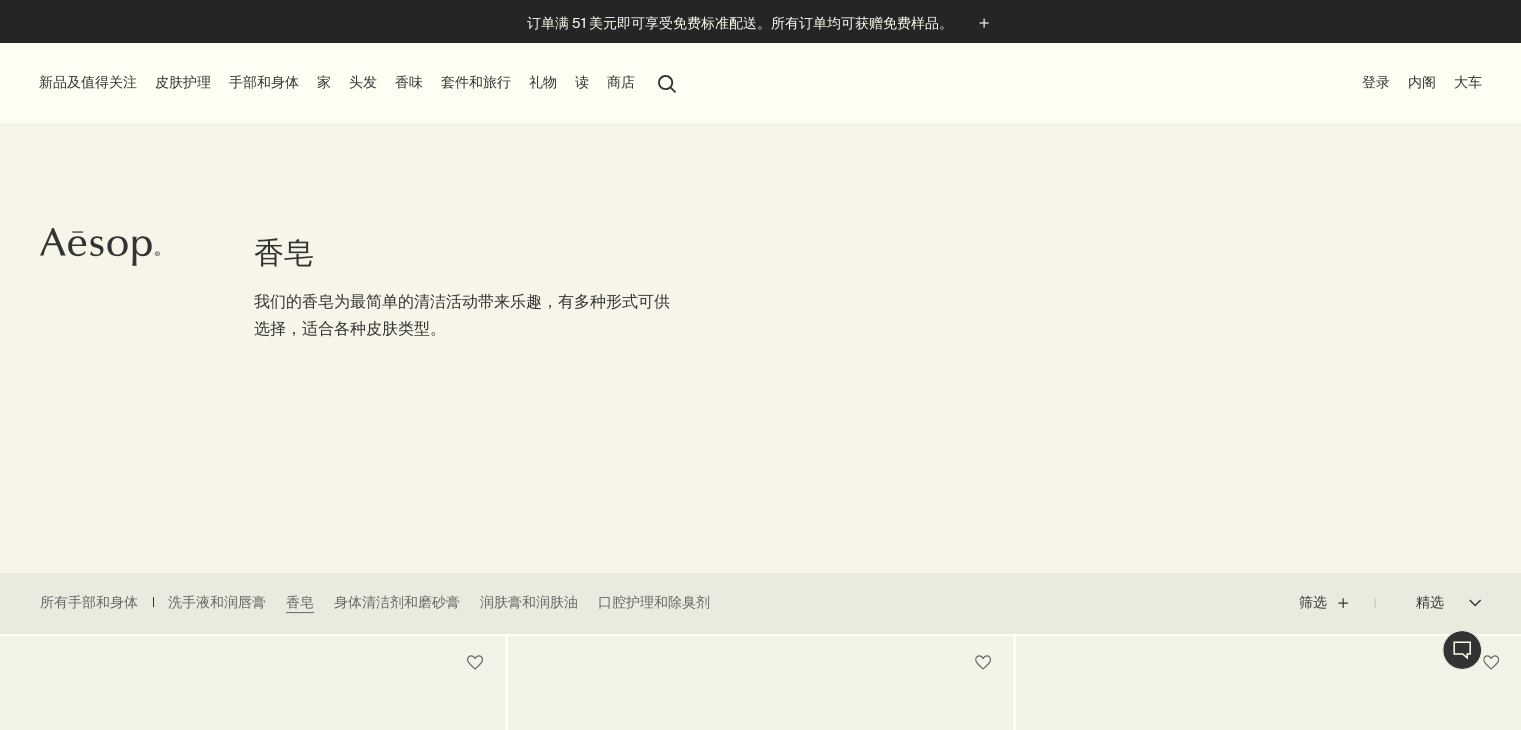 click on "手部和身体" at bounding box center [264, 82] 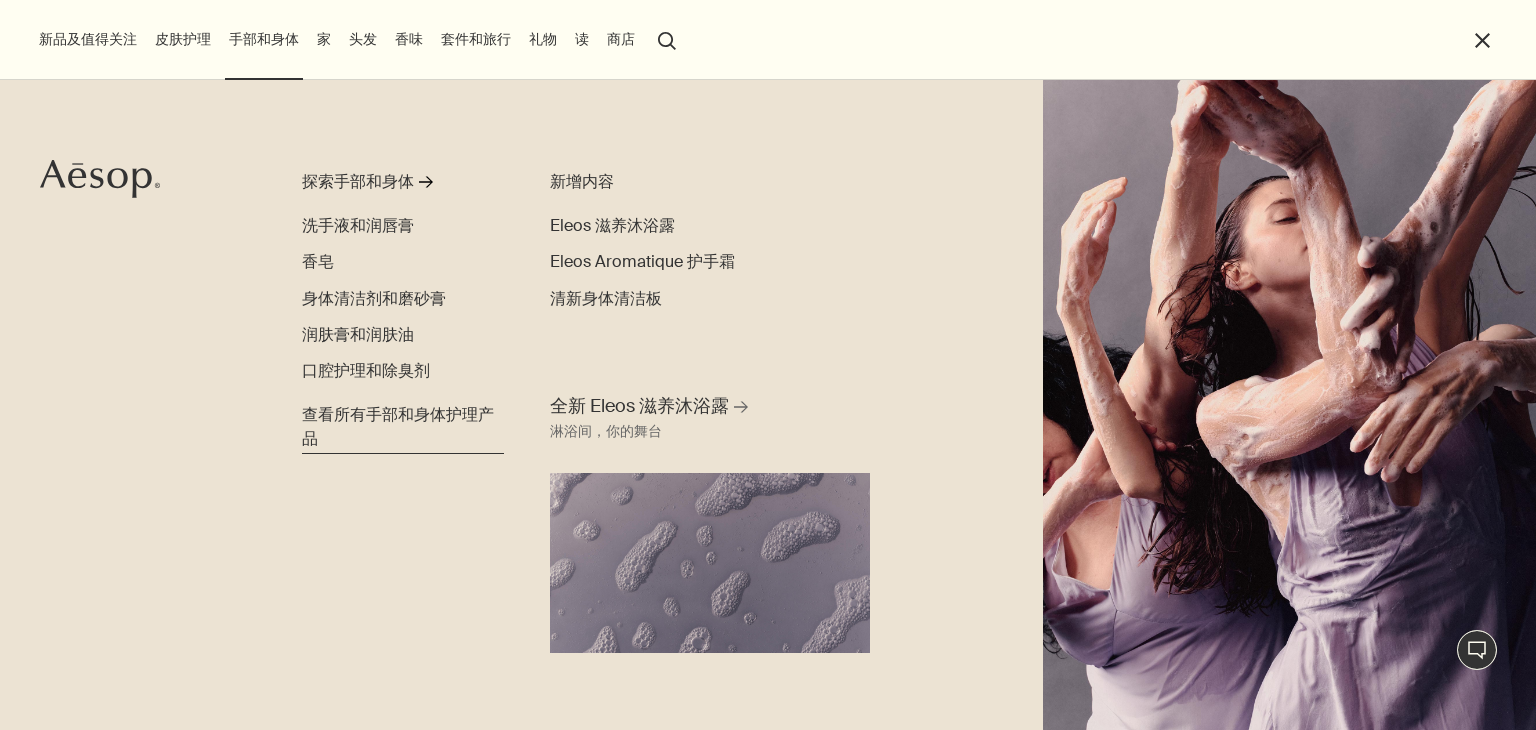 click on "查看所有手部和身体护理产品" at bounding box center [398, 426] 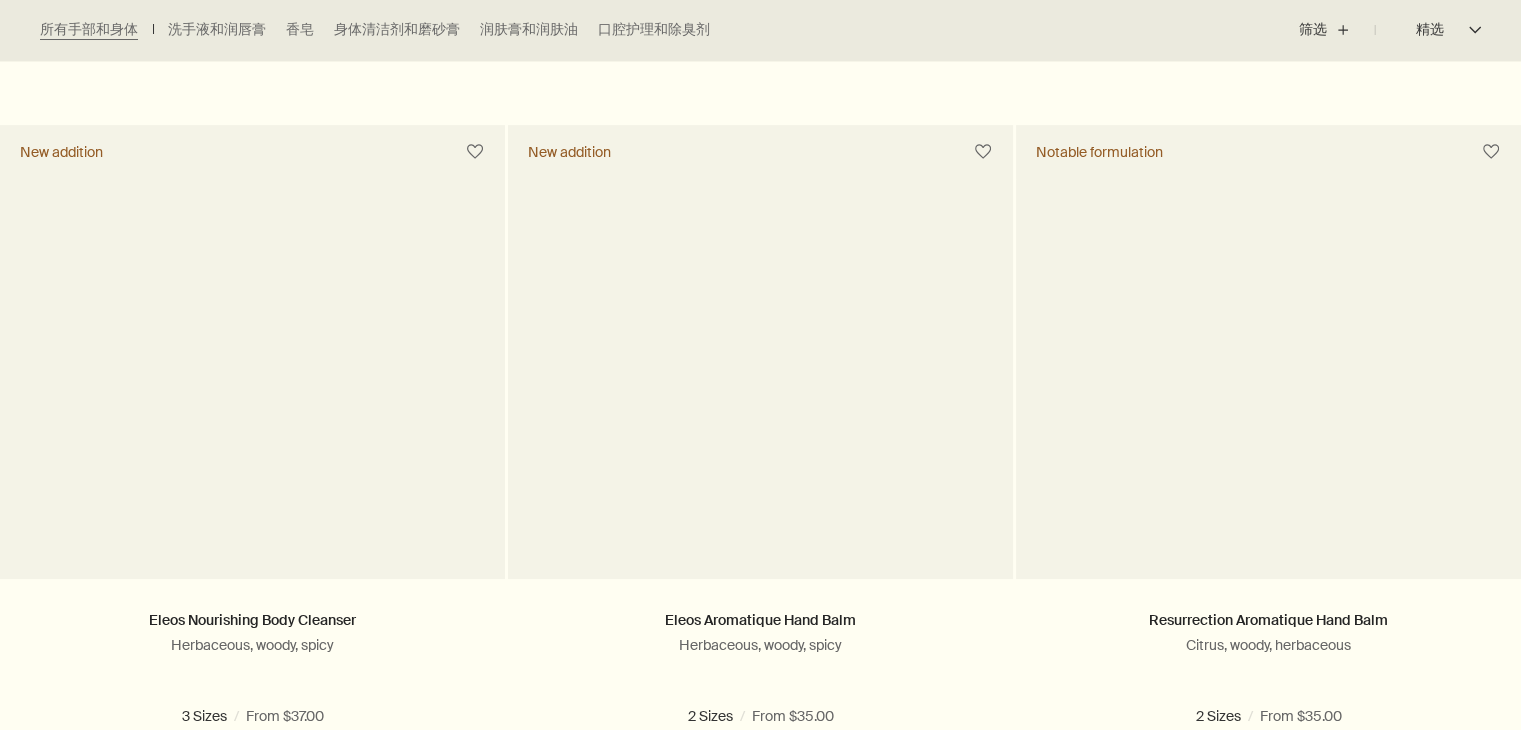 scroll, scrollTop: 592, scrollLeft: 0, axis: vertical 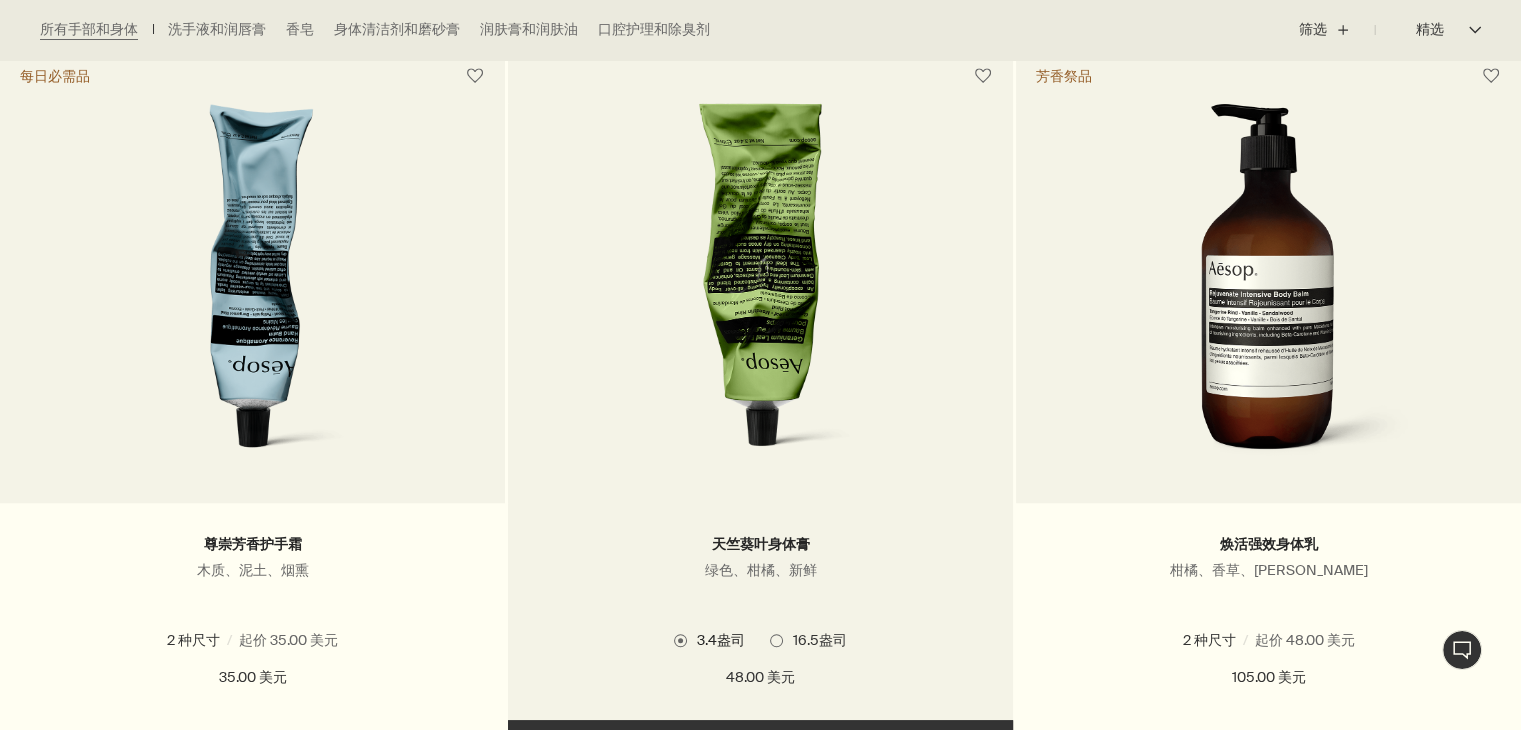 click at bounding box center [760, 288] 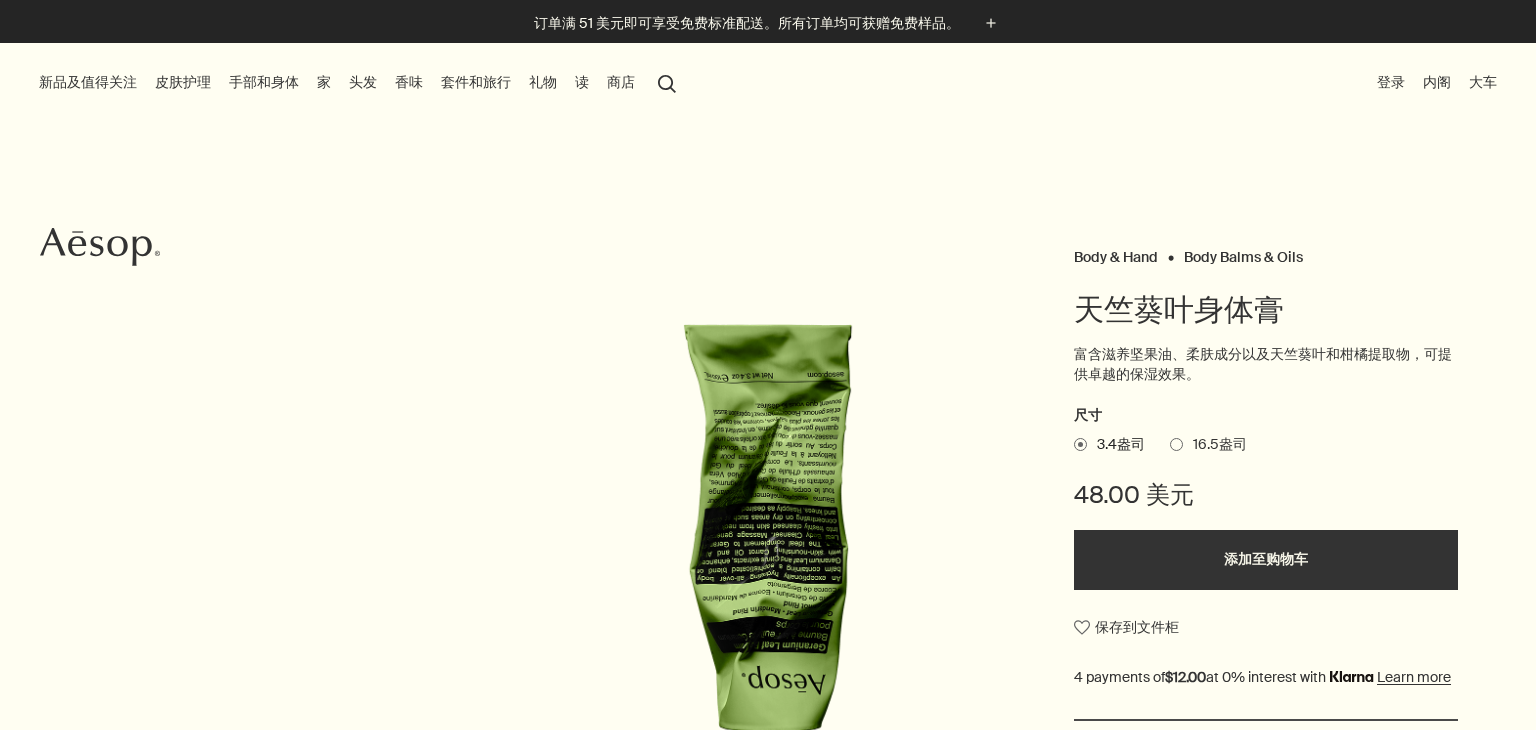scroll, scrollTop: 0, scrollLeft: 0, axis: both 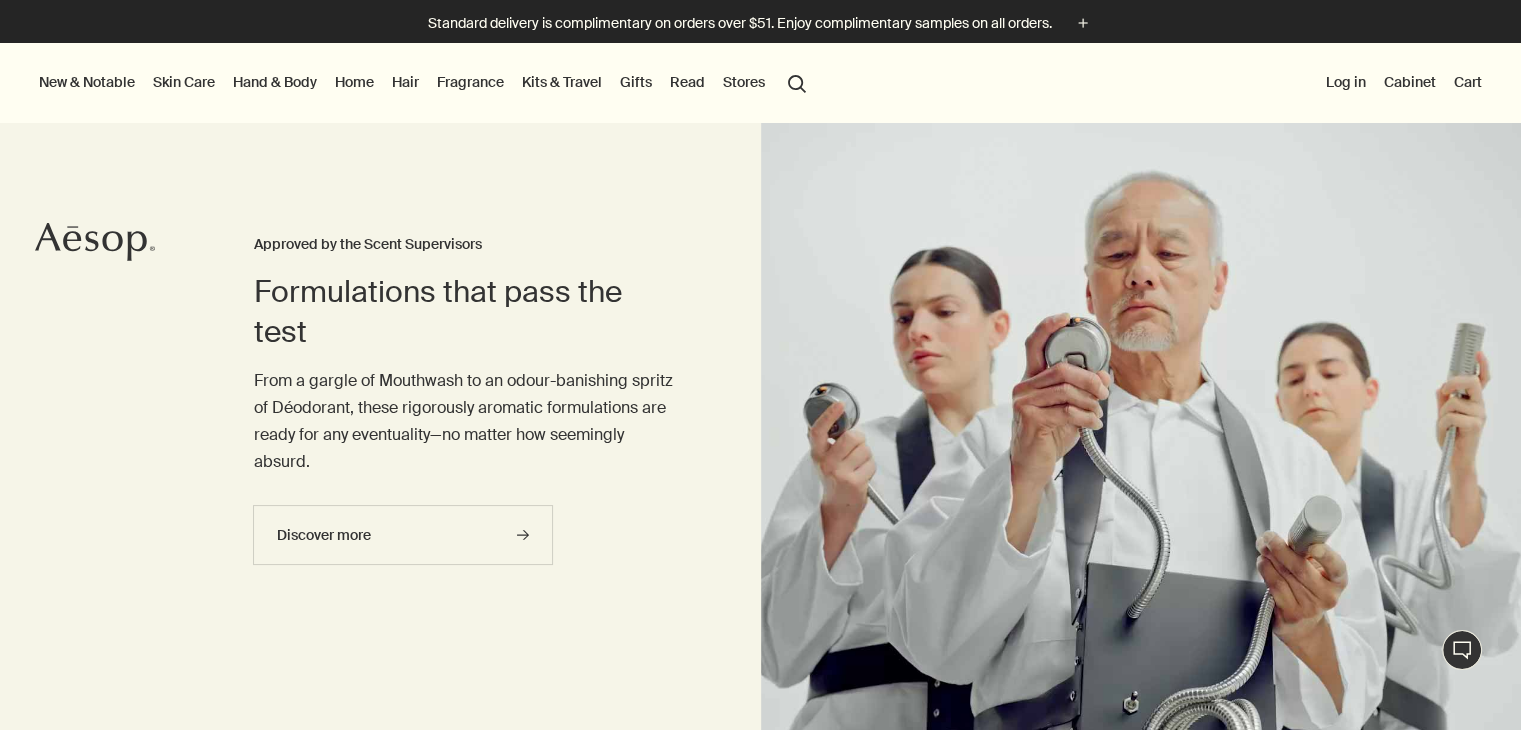 click on "search Search" at bounding box center [797, 82] 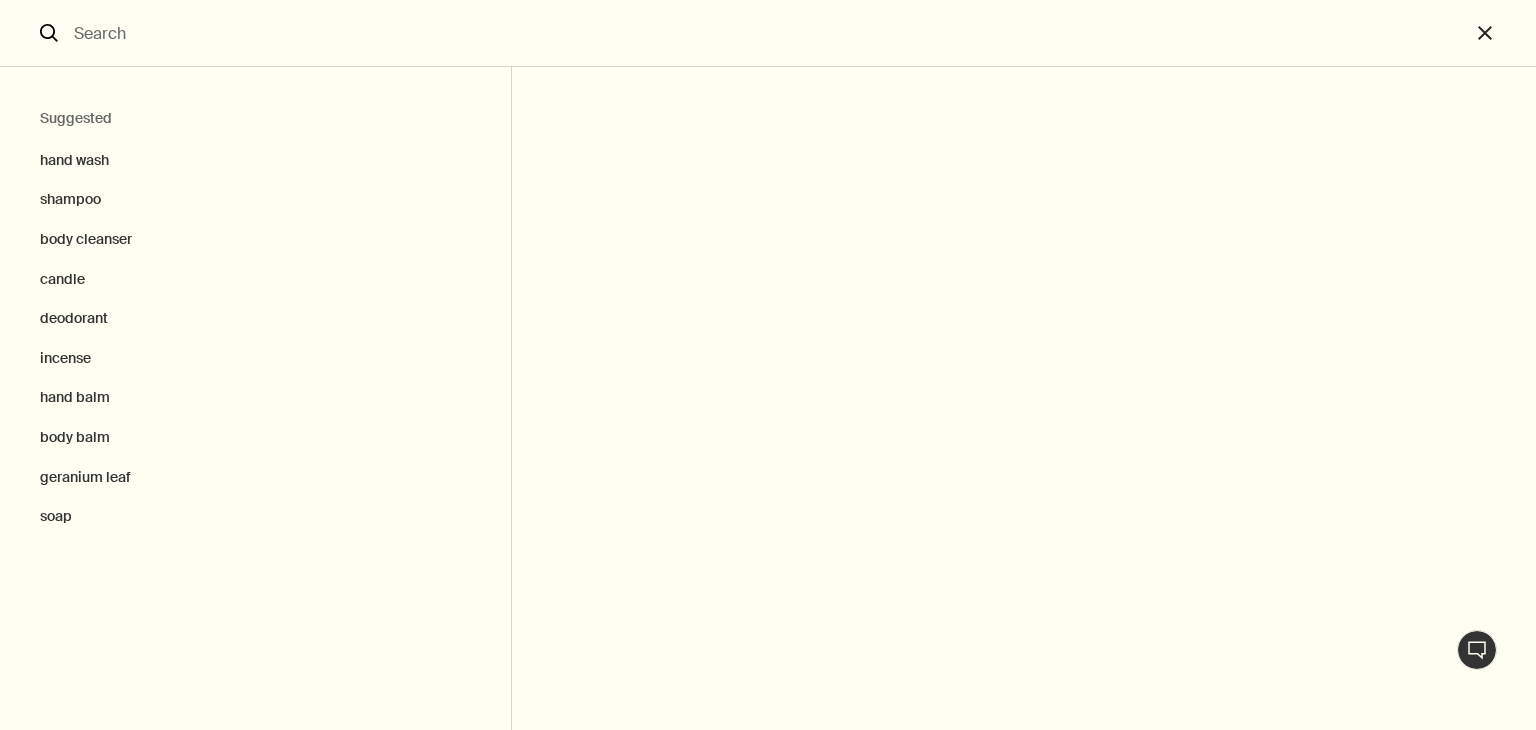 click at bounding box center (768, 33) 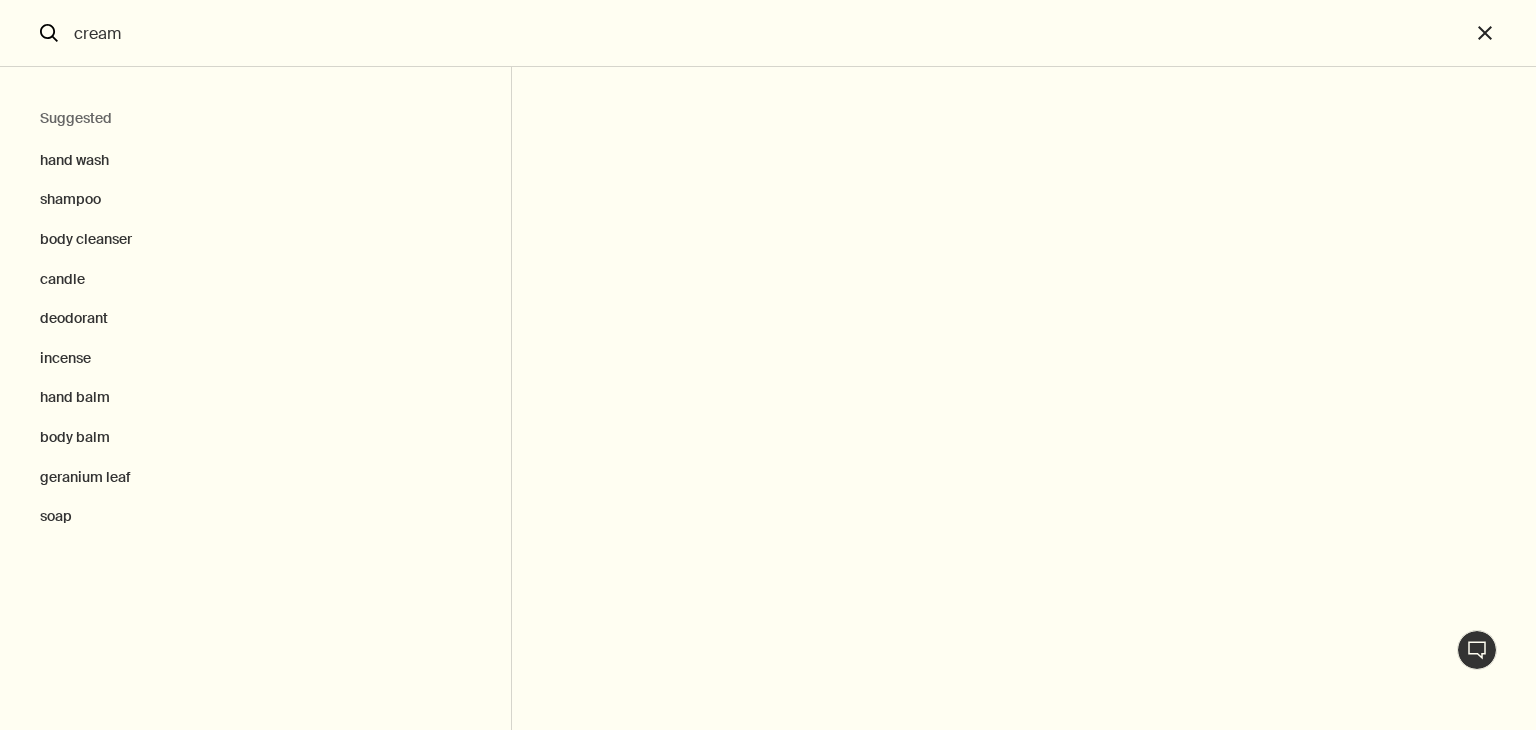 type on "cream" 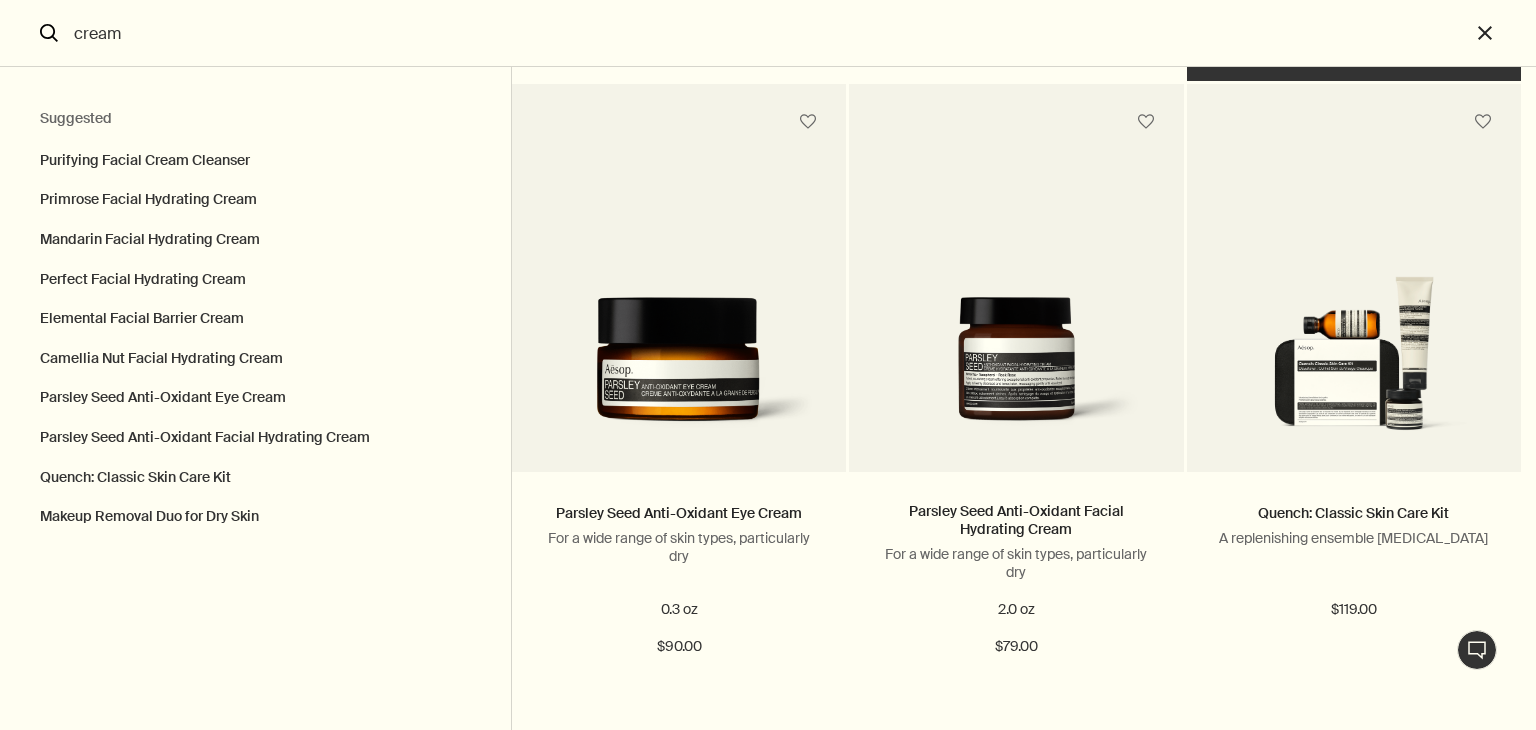 scroll, scrollTop: 1419, scrollLeft: 0, axis: vertical 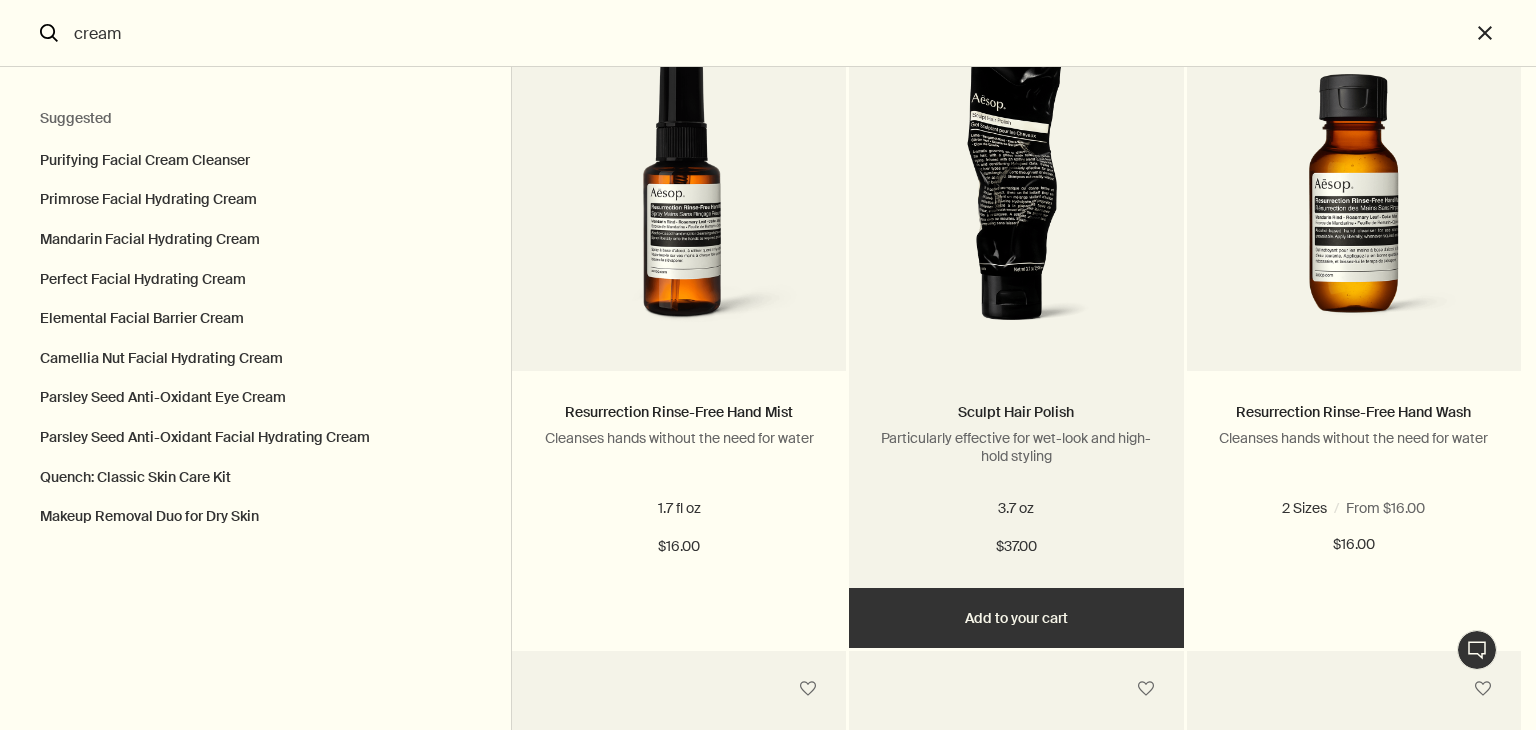 click at bounding box center (1016, 189) 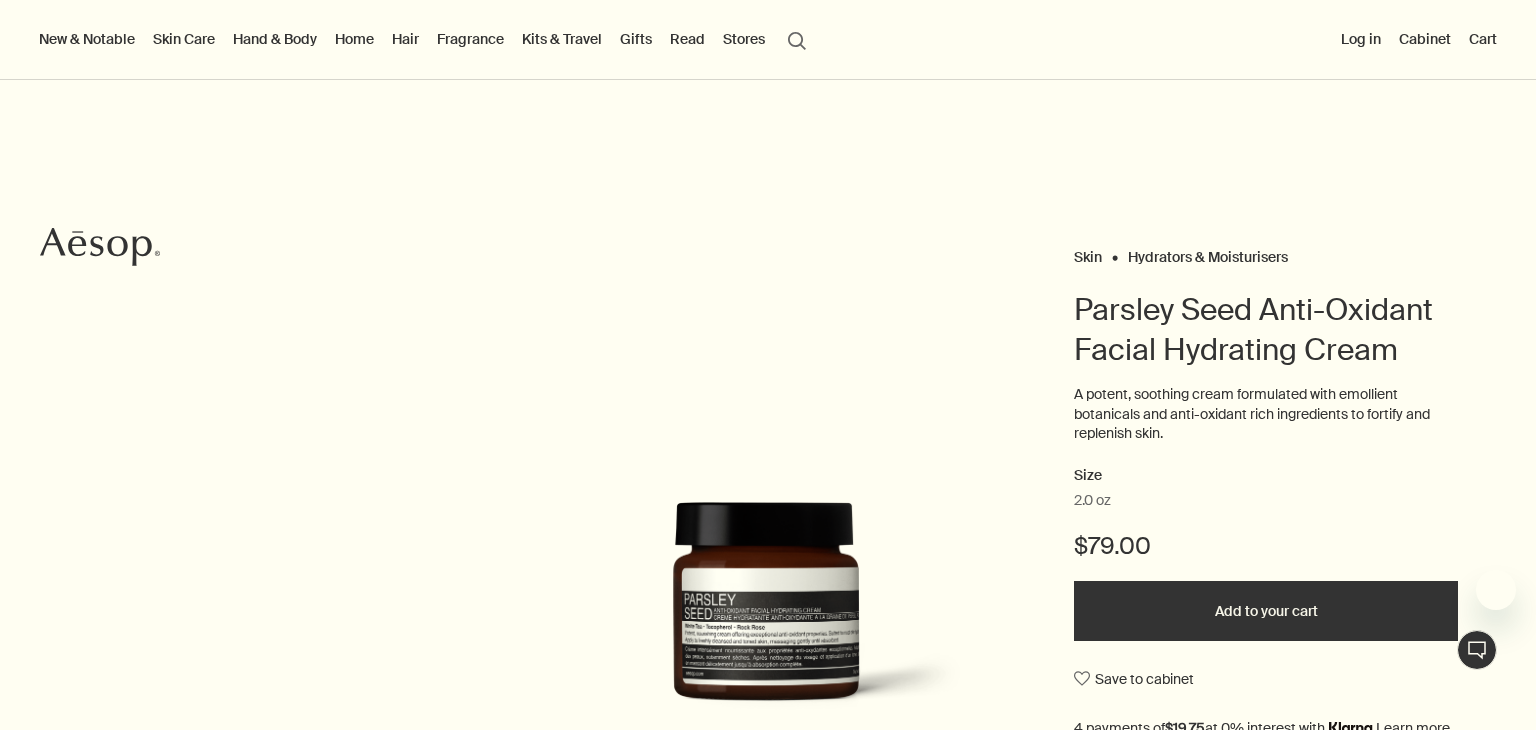 scroll, scrollTop: 0, scrollLeft: 0, axis: both 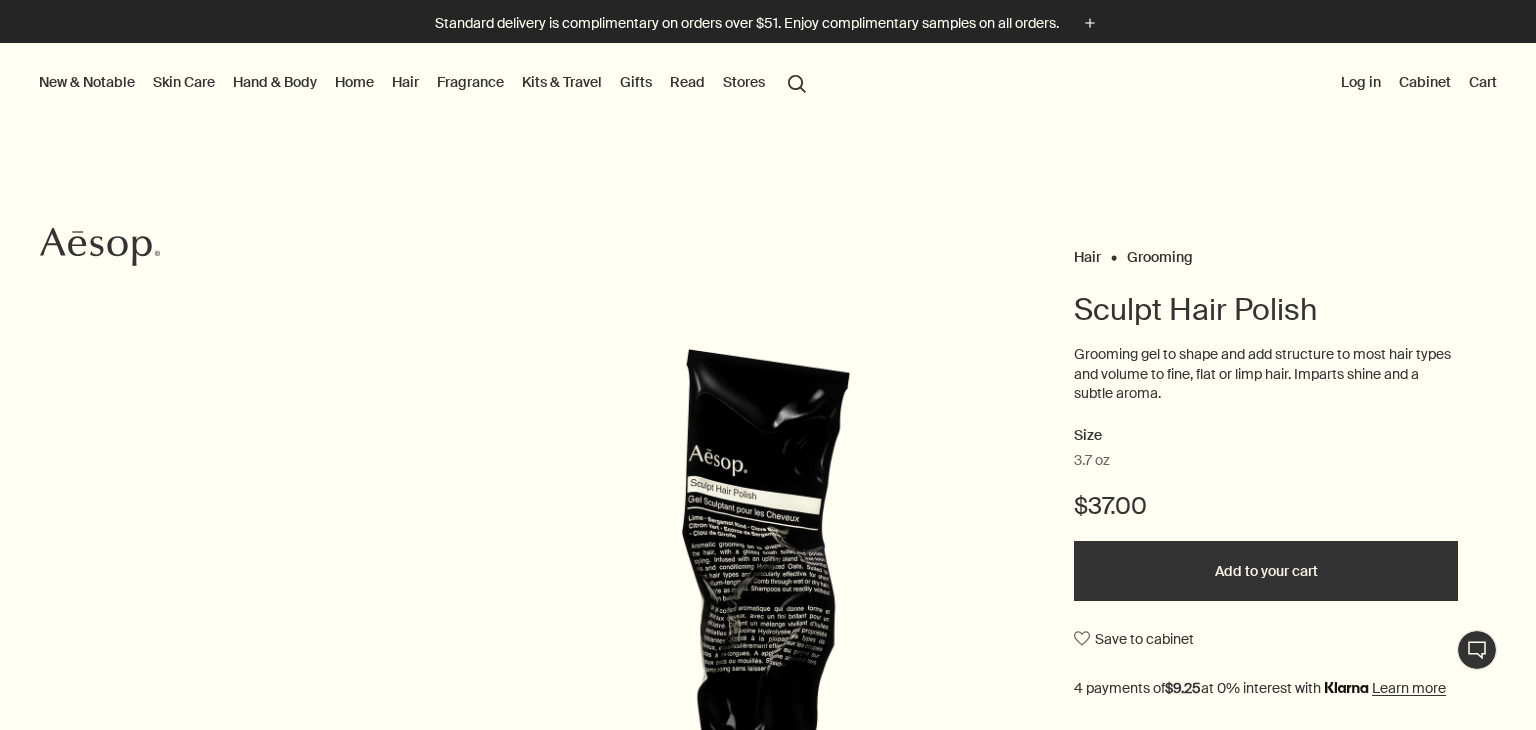 drag, startPoint x: 0, startPoint y: 0, endPoint x: 920, endPoint y: 144, distance: 931.20135 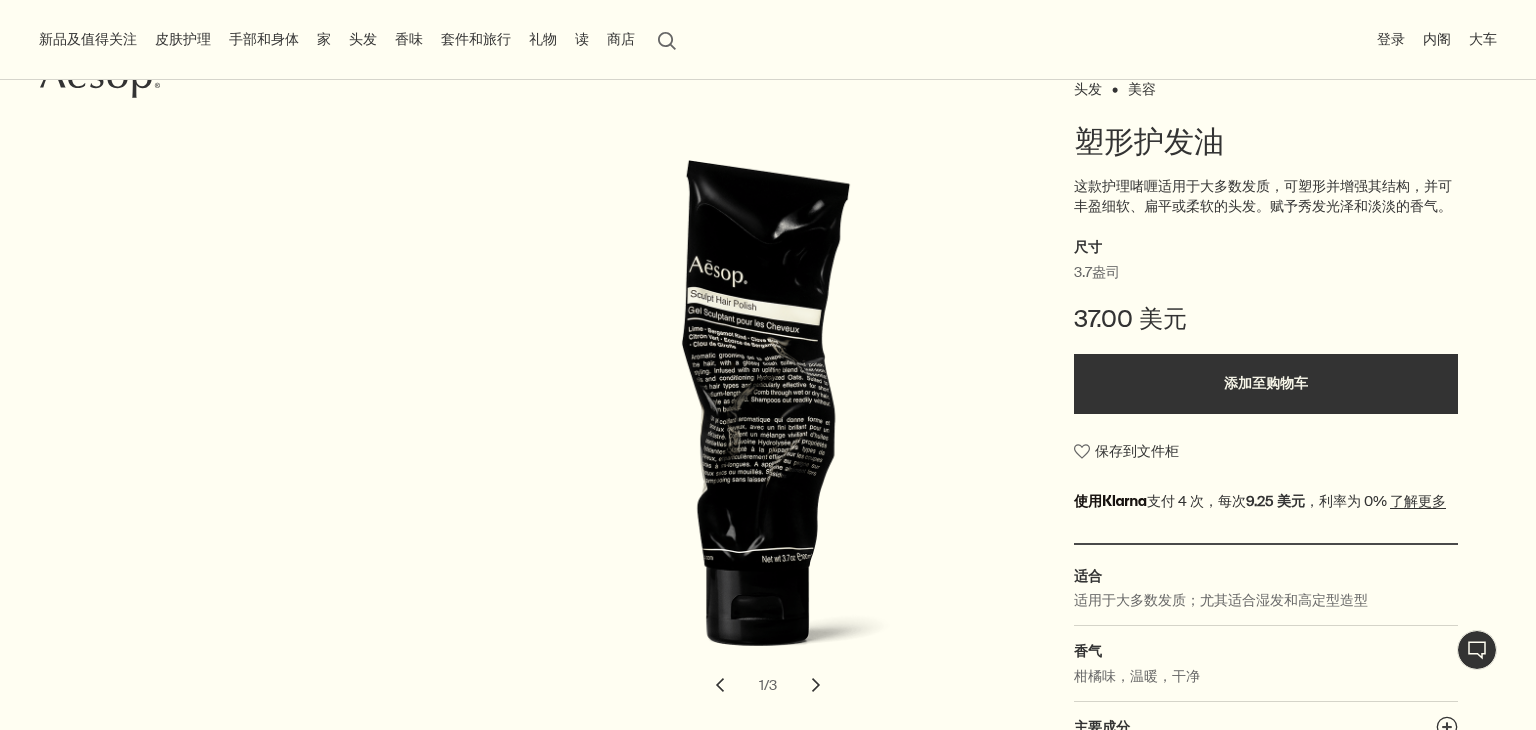 scroll, scrollTop: 167, scrollLeft: 0, axis: vertical 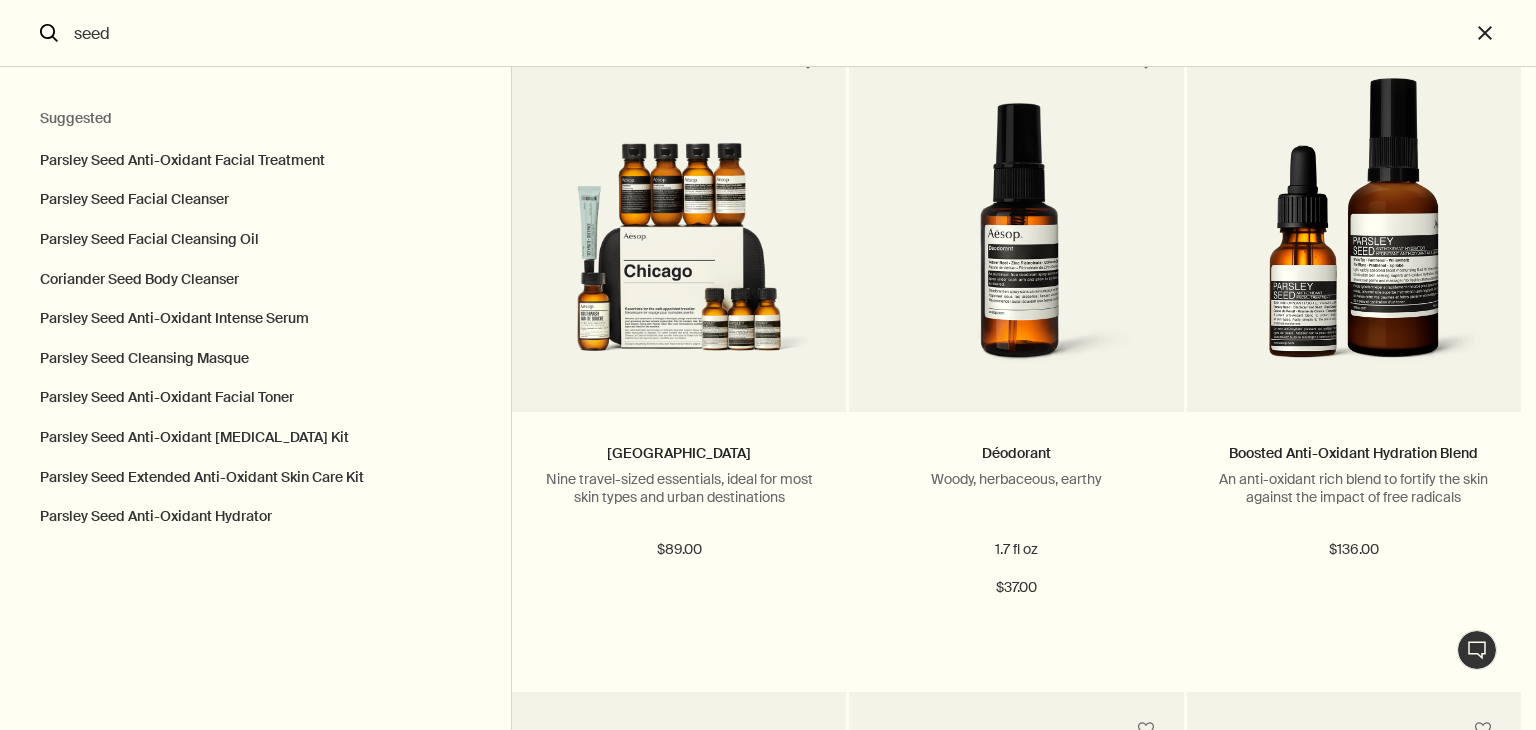 click on "seed" at bounding box center (768, 33) 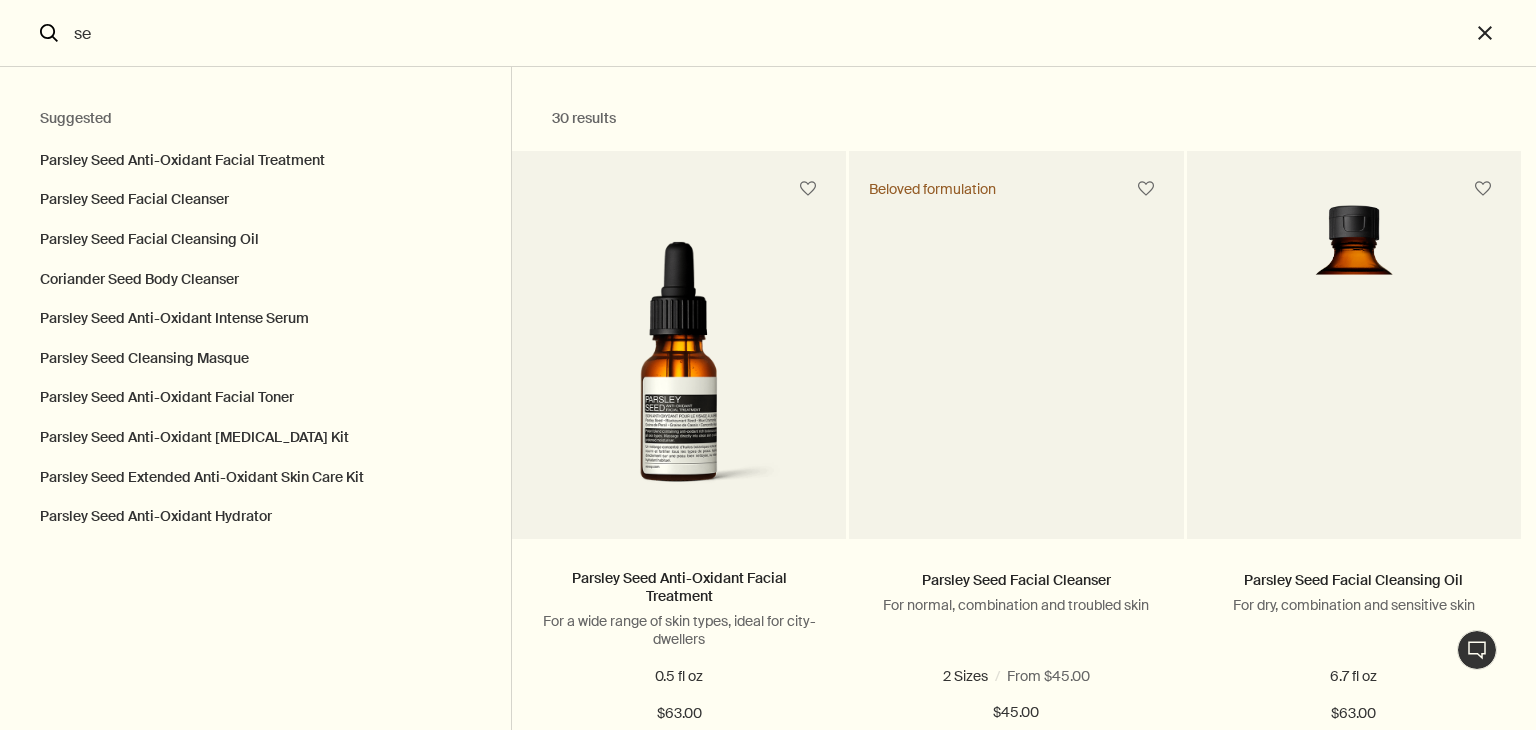 type on "s" 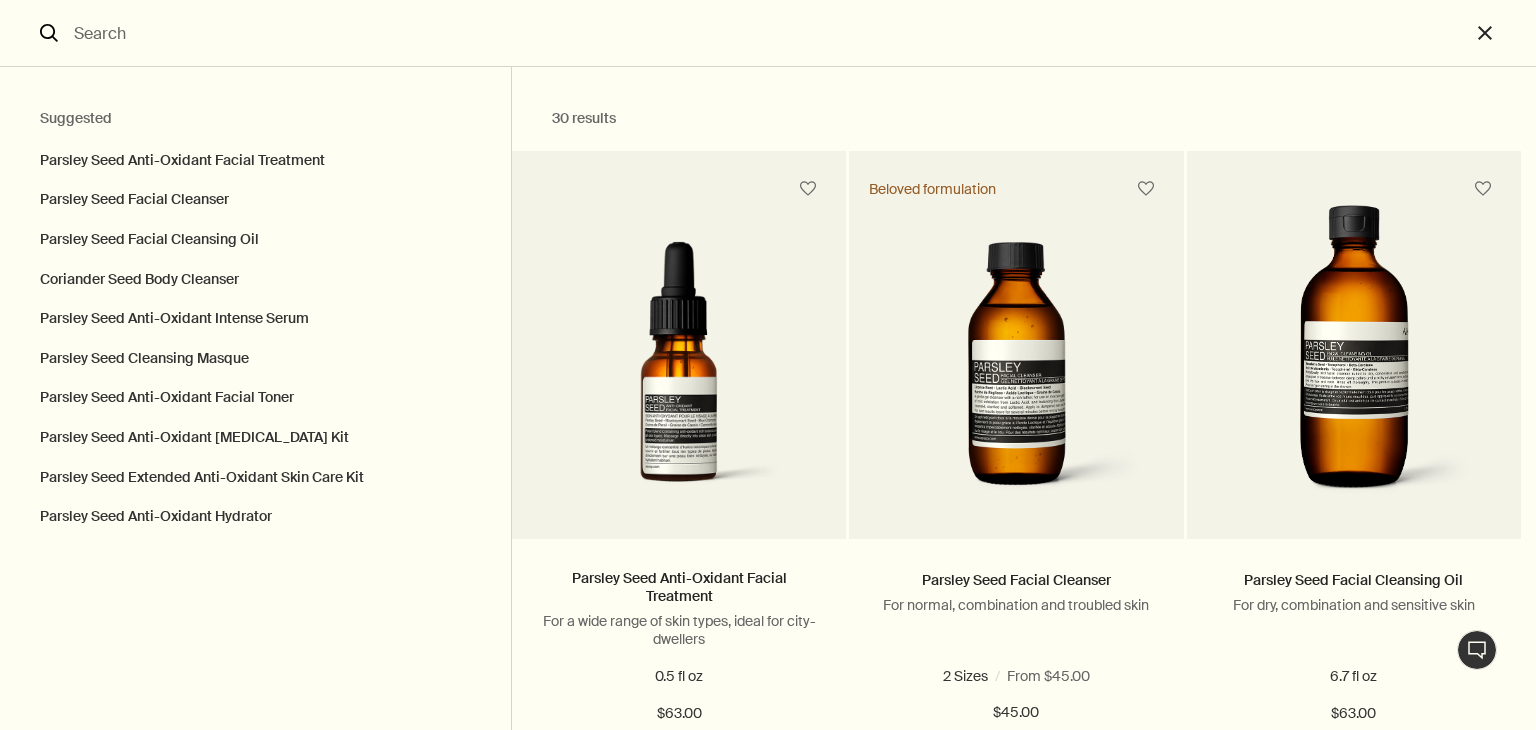 scroll, scrollTop: 0, scrollLeft: 0, axis: both 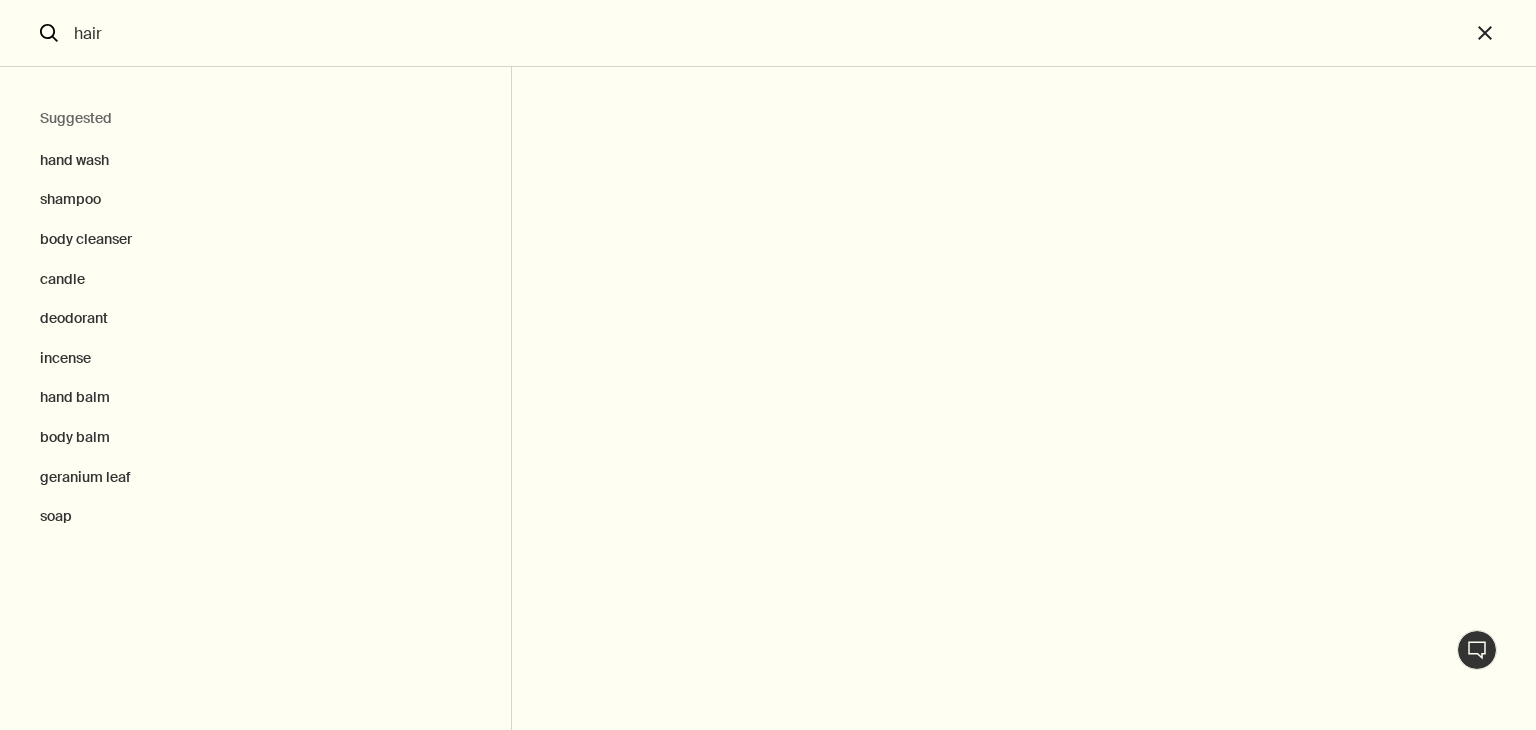 type on "hair" 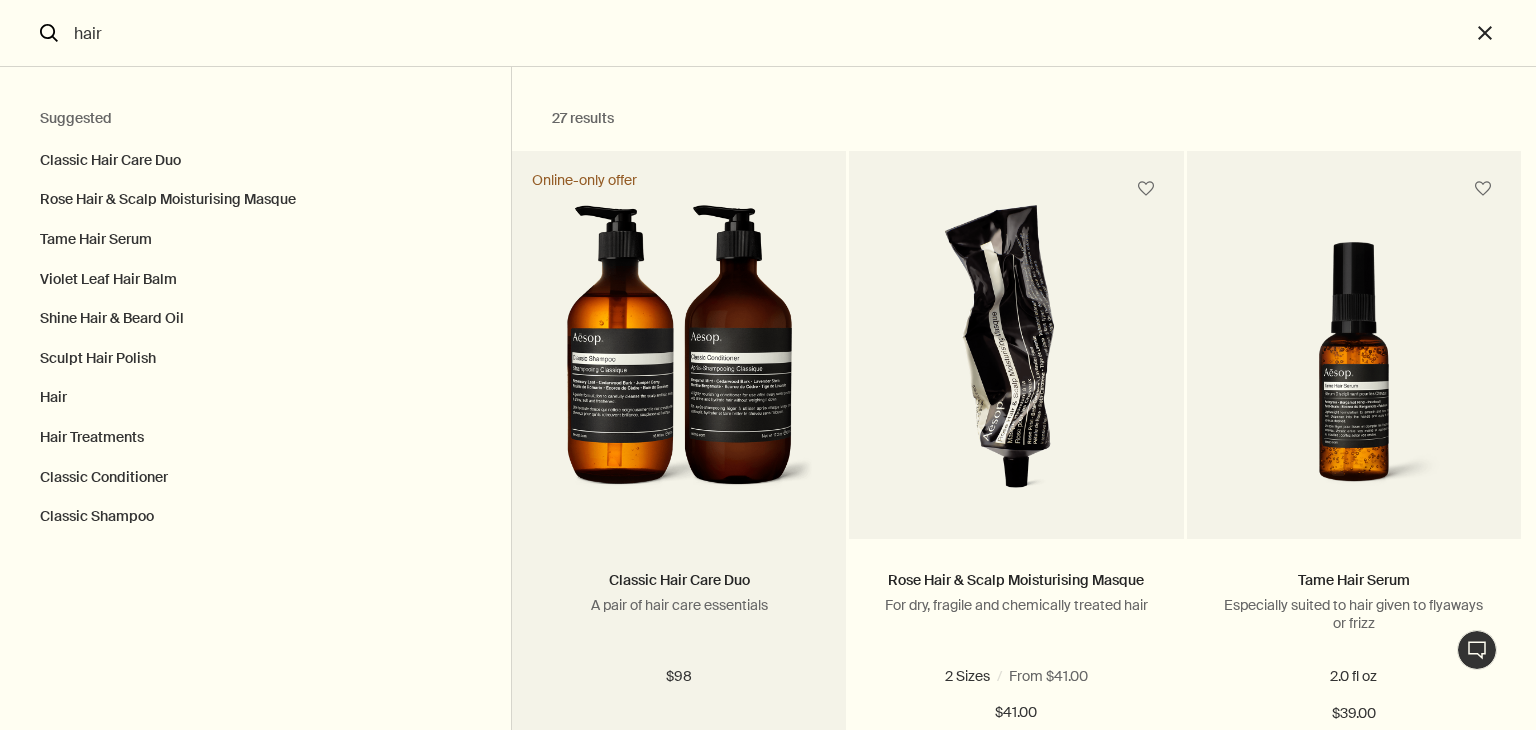 scroll, scrollTop: 3, scrollLeft: 0, axis: vertical 